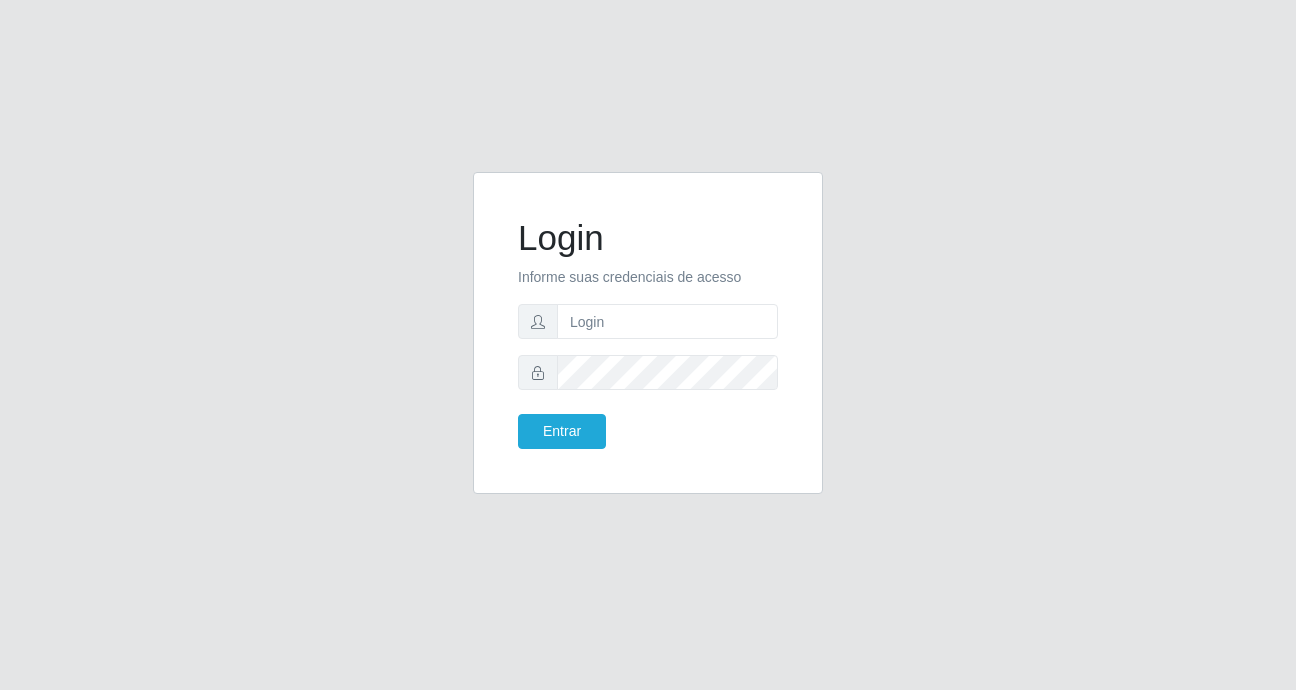 scroll, scrollTop: 0, scrollLeft: 0, axis: both 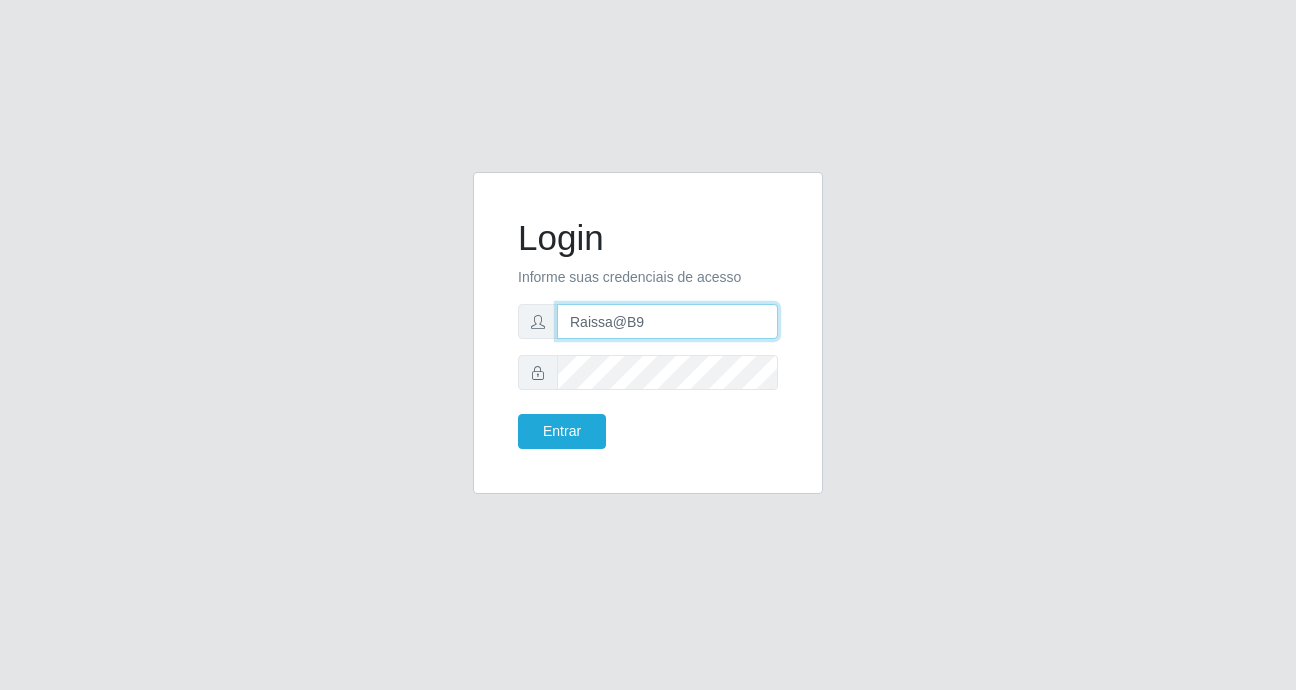click on "Raissa@B9" at bounding box center [667, 321] 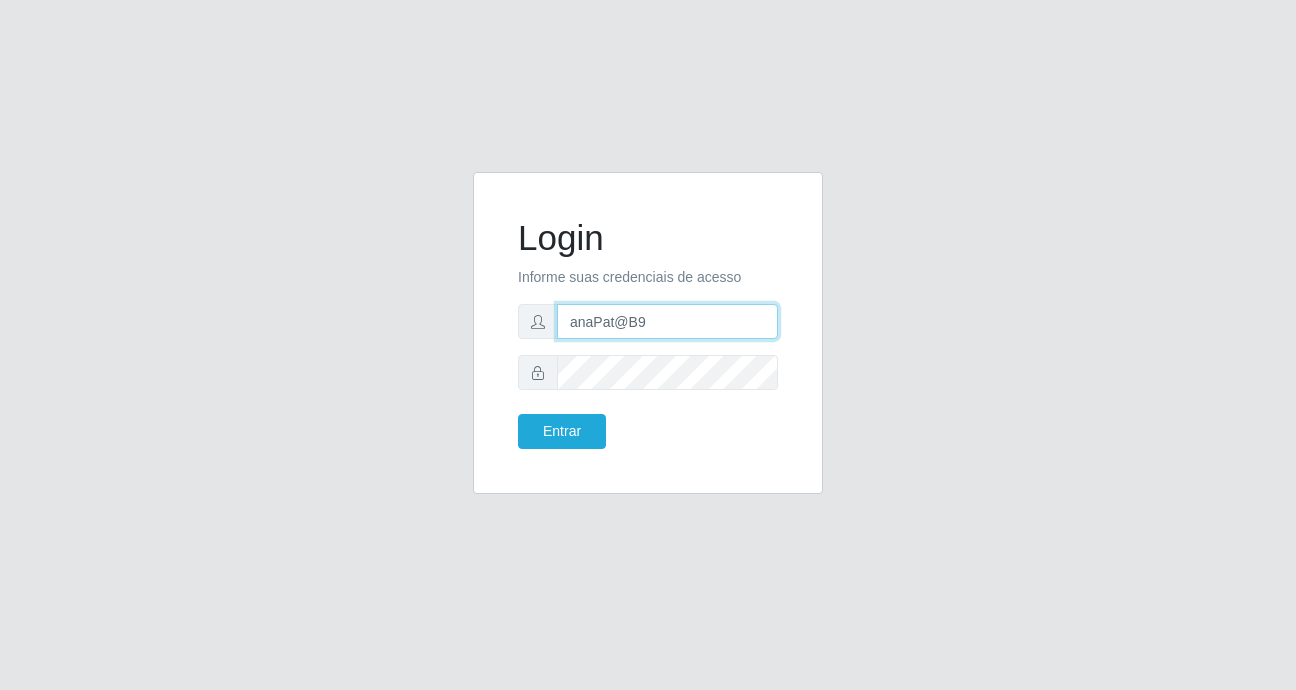 type on "anaPat@B9" 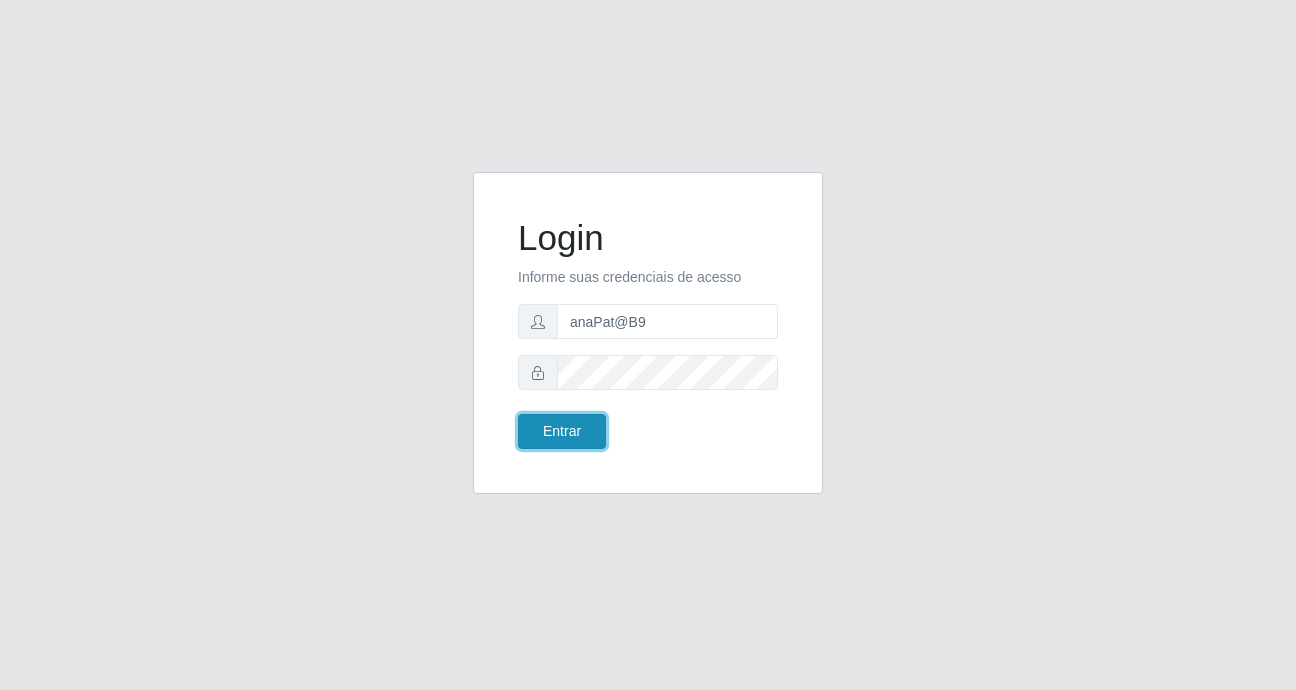click on "Entrar" at bounding box center (562, 431) 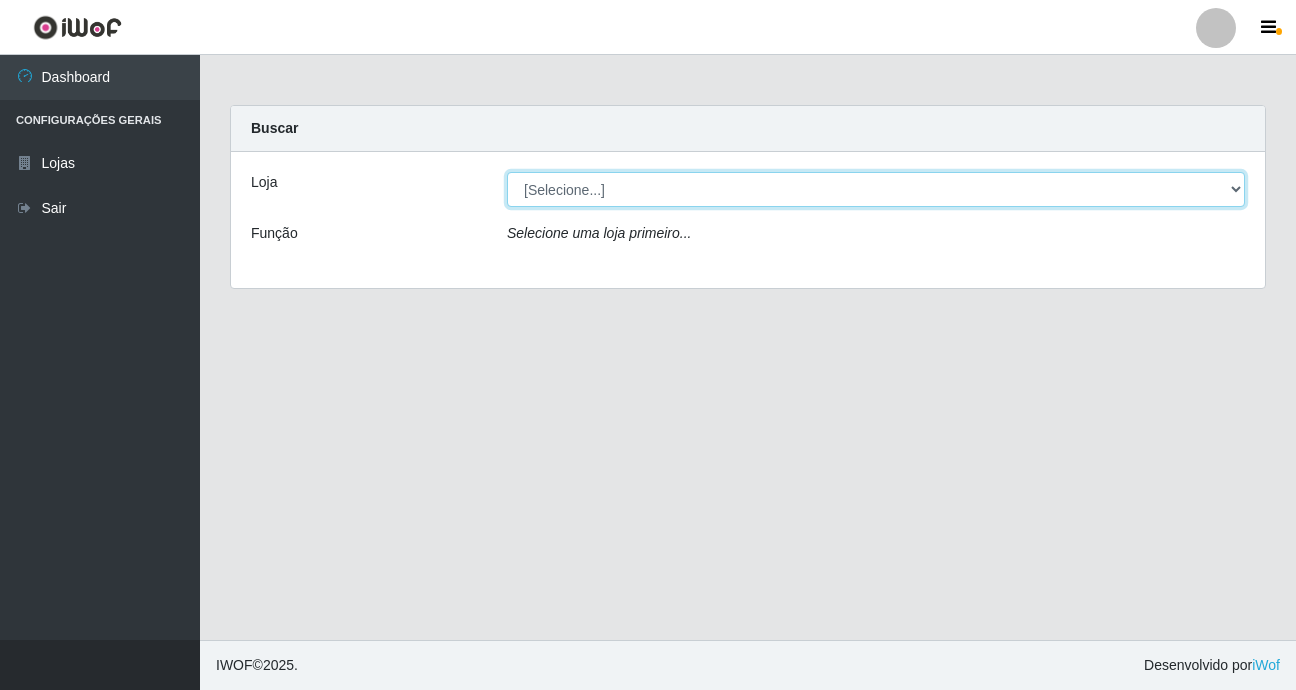click on "[Selecione...] Bemais Supermercados - B9 Bessa" at bounding box center (876, 189) 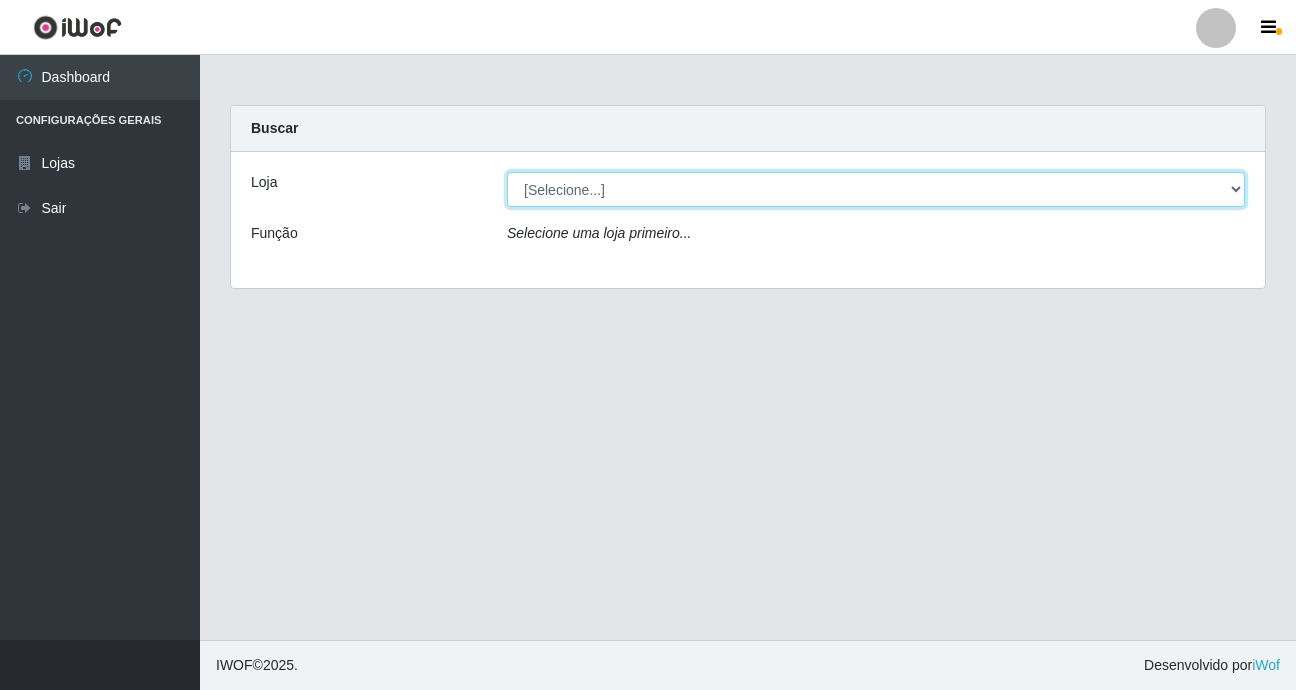 click on "[Selecione...] Bemais Supermercados - B9 Bessa" at bounding box center [876, 189] 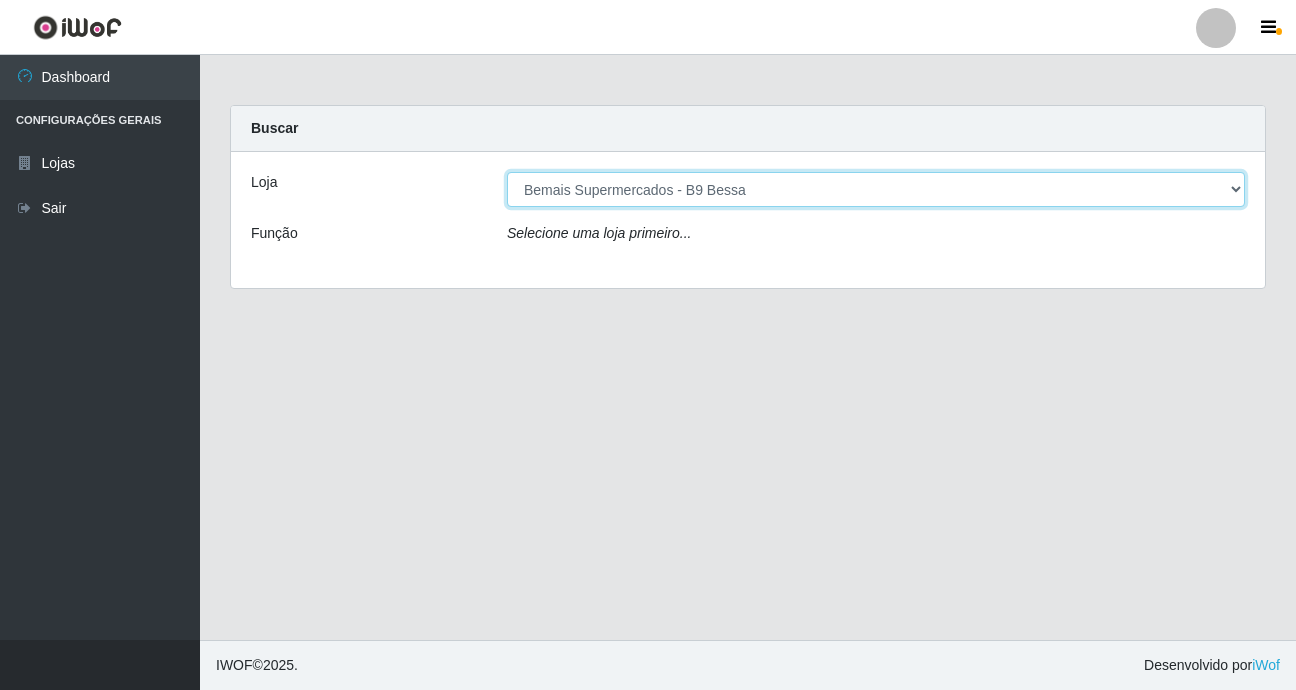 click on "[Selecione...] Bemais Supermercados - B9 Bessa" at bounding box center [876, 189] 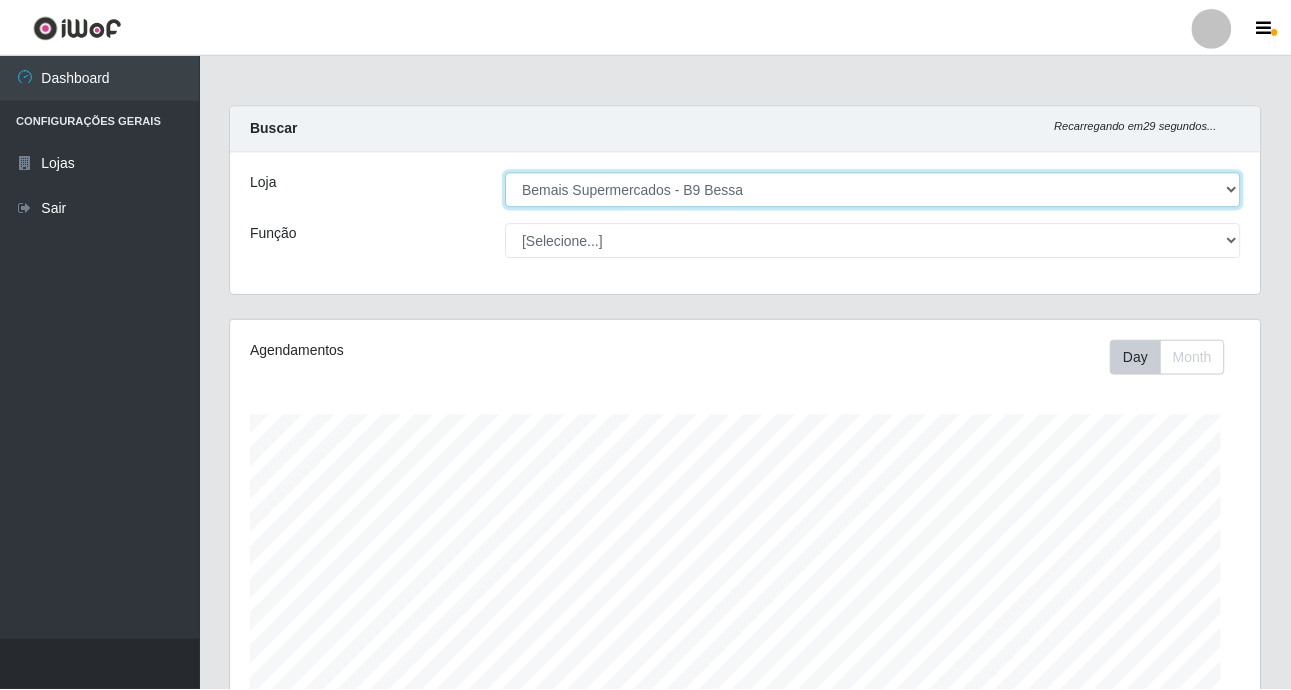 scroll, scrollTop: 100, scrollLeft: 0, axis: vertical 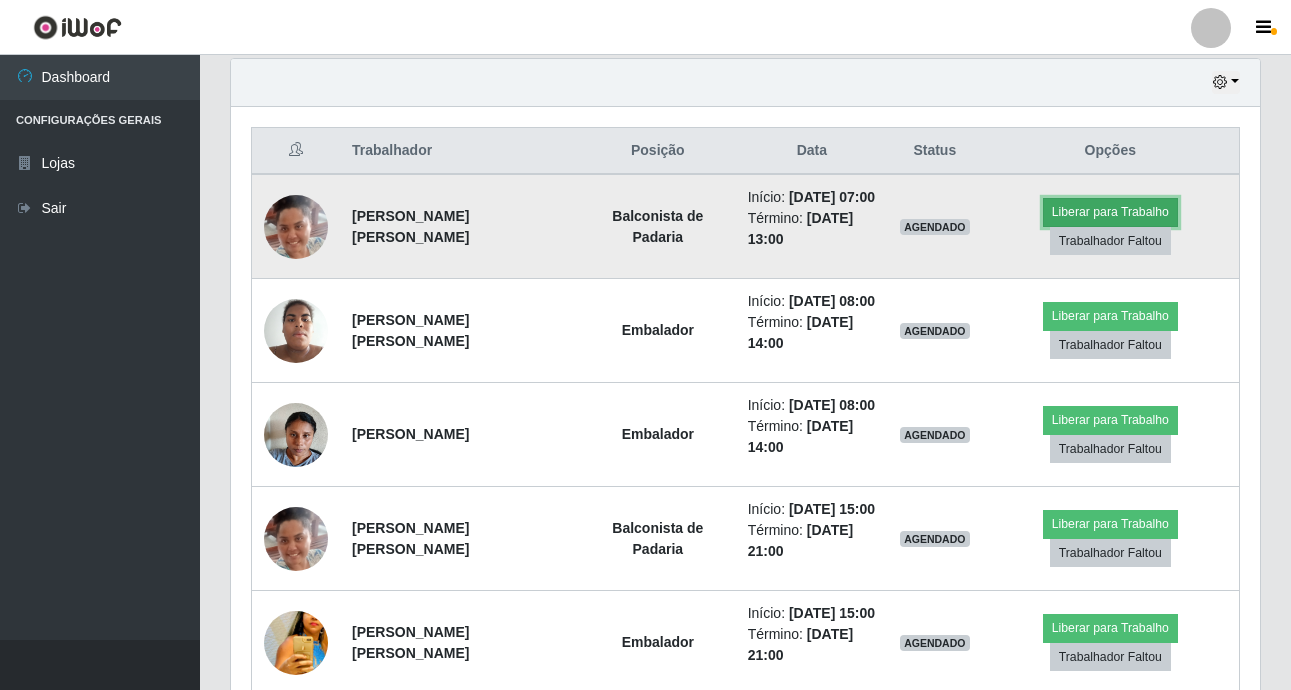 click on "Liberar para Trabalho" at bounding box center (1110, 212) 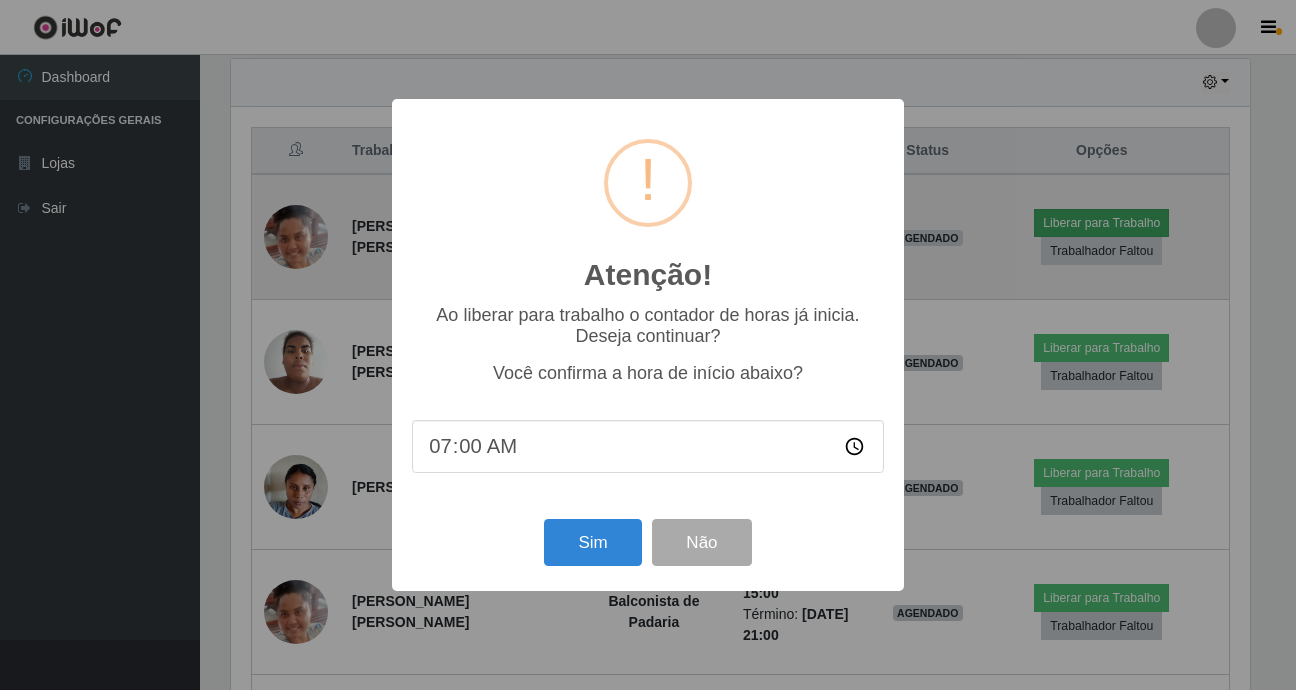 scroll, scrollTop: 999585, scrollLeft: 998981, axis: both 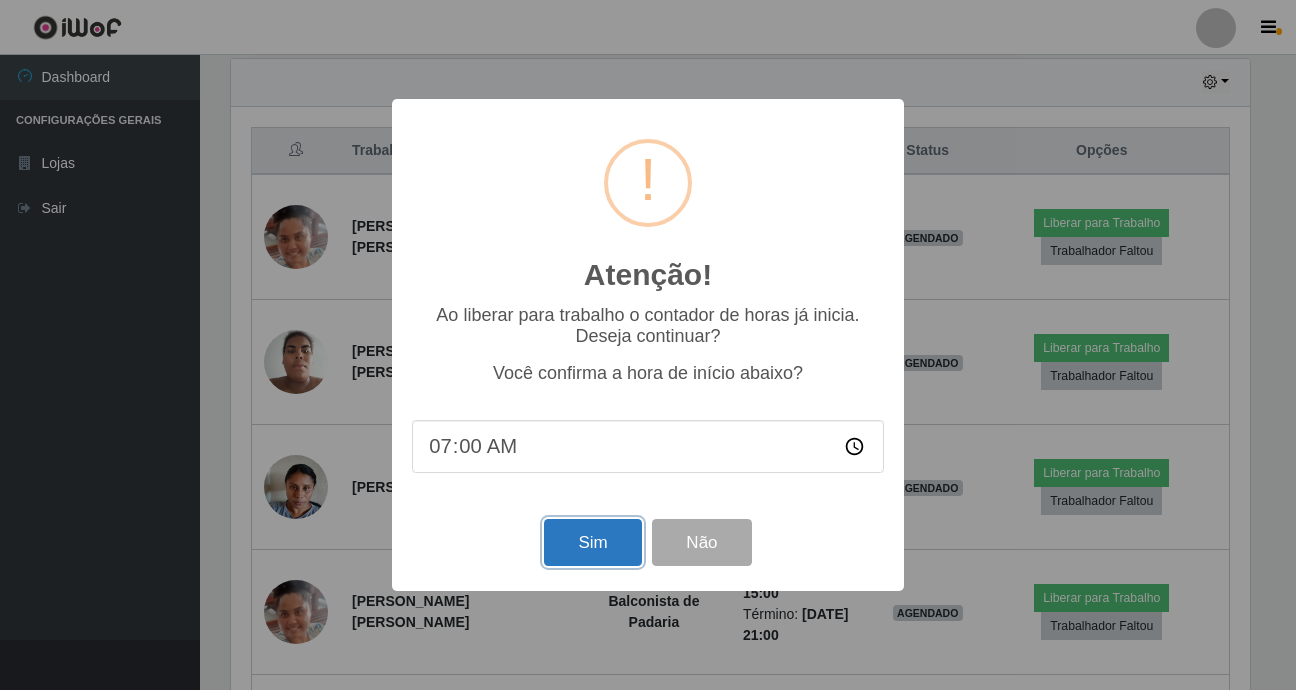 click on "Sim" at bounding box center (592, 542) 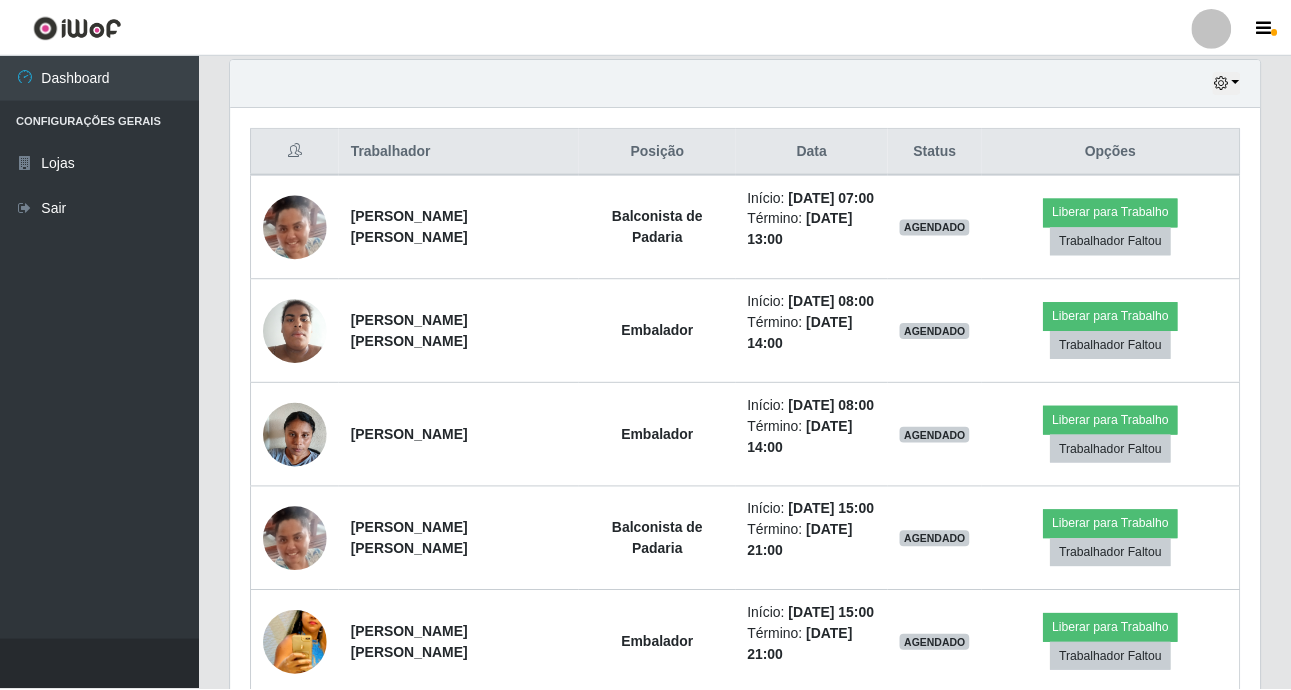 scroll, scrollTop: 999585, scrollLeft: 998971, axis: both 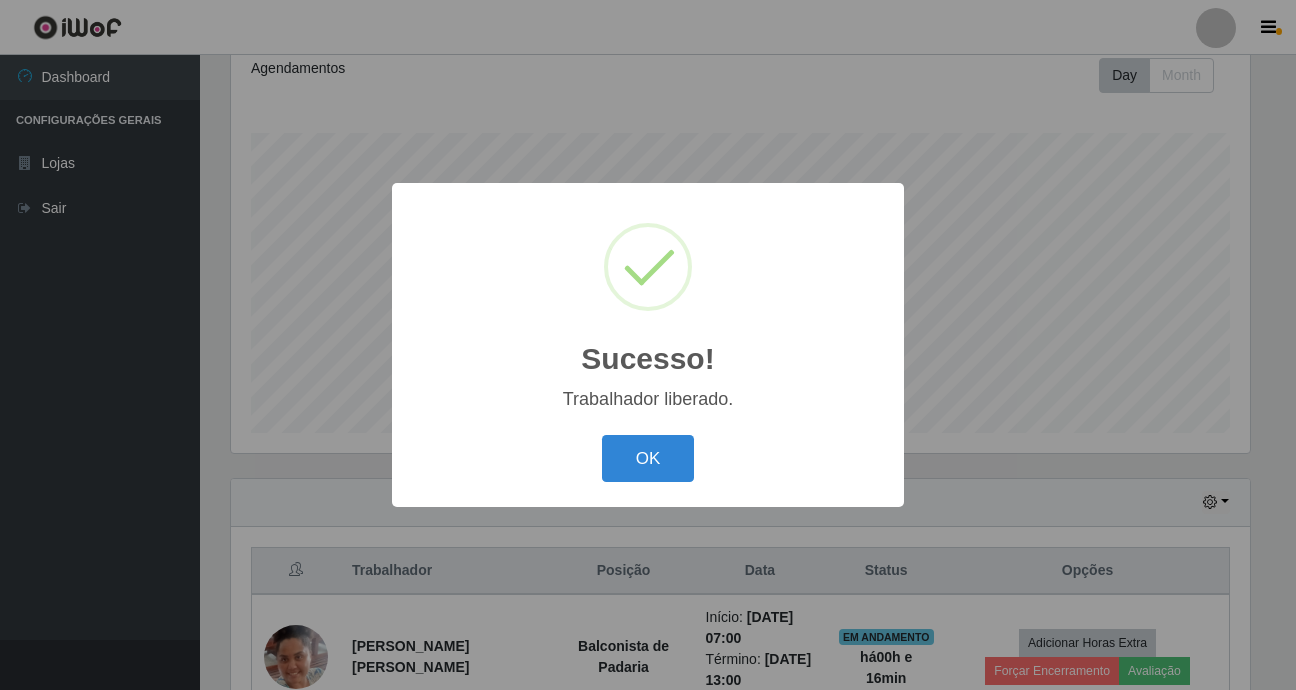 type 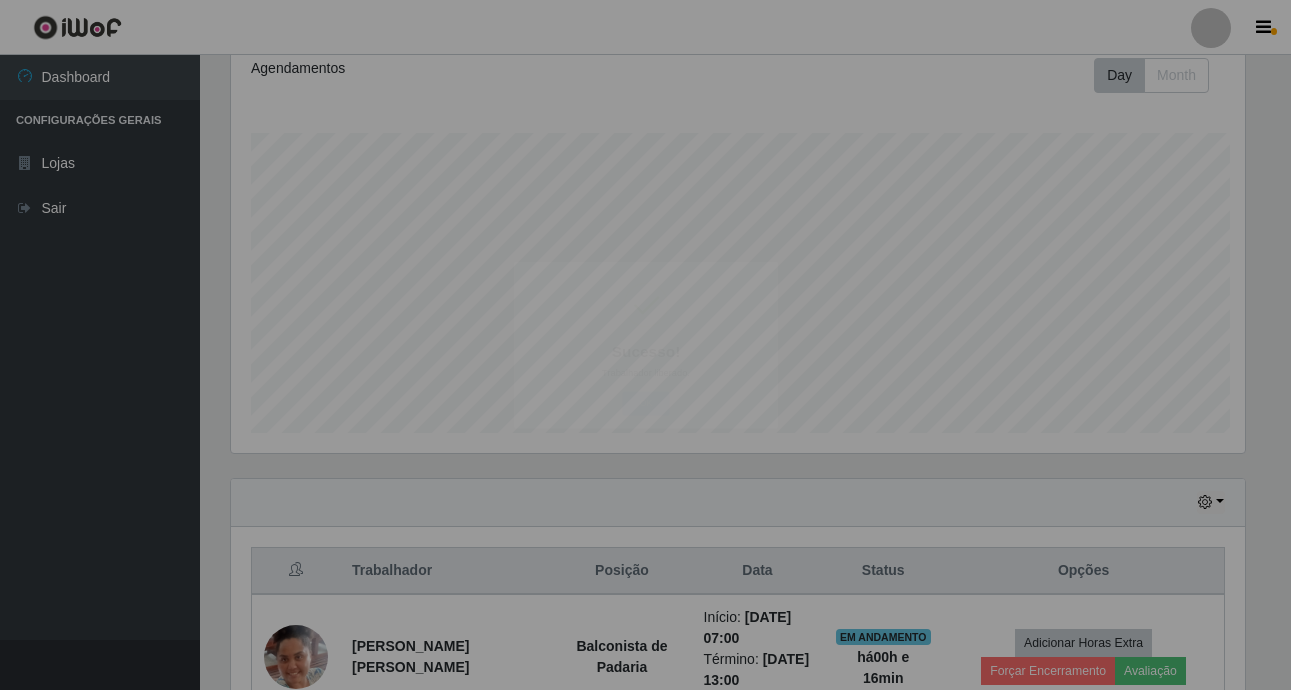 scroll, scrollTop: 999585, scrollLeft: 998971, axis: both 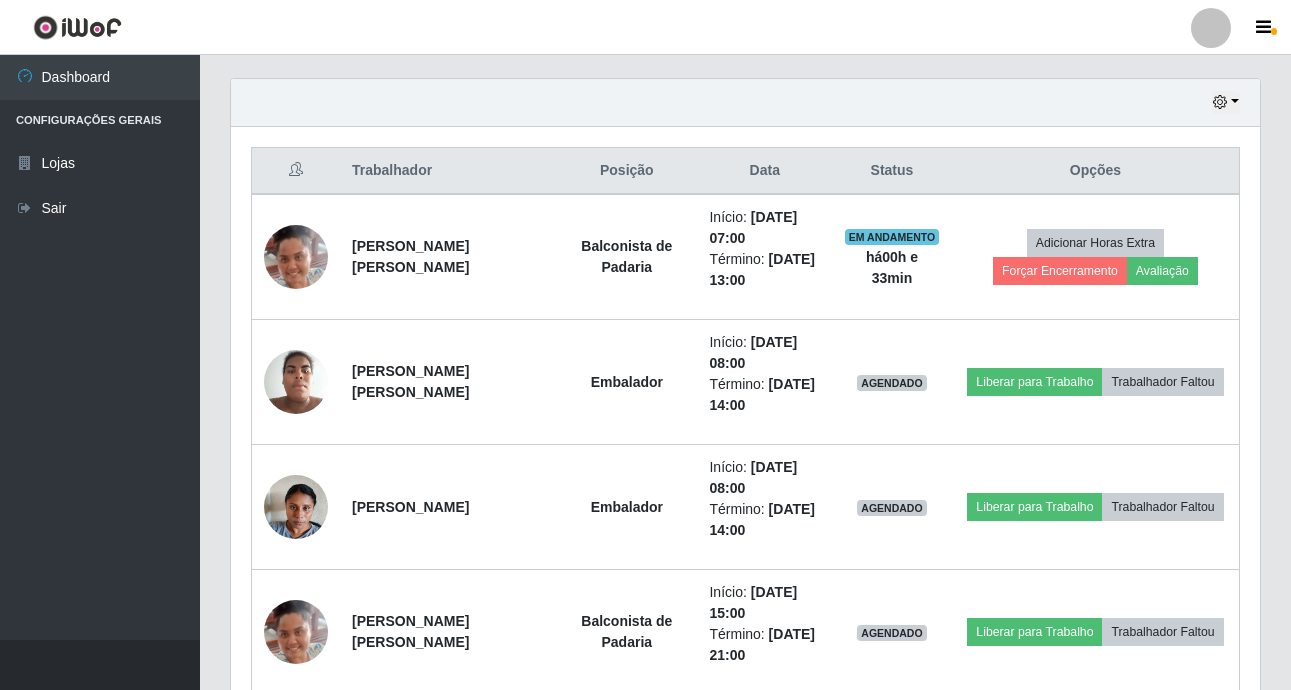 click on "Hoje 1 dia 3 dias 1 Semana Não encerrados" at bounding box center (745, 103) 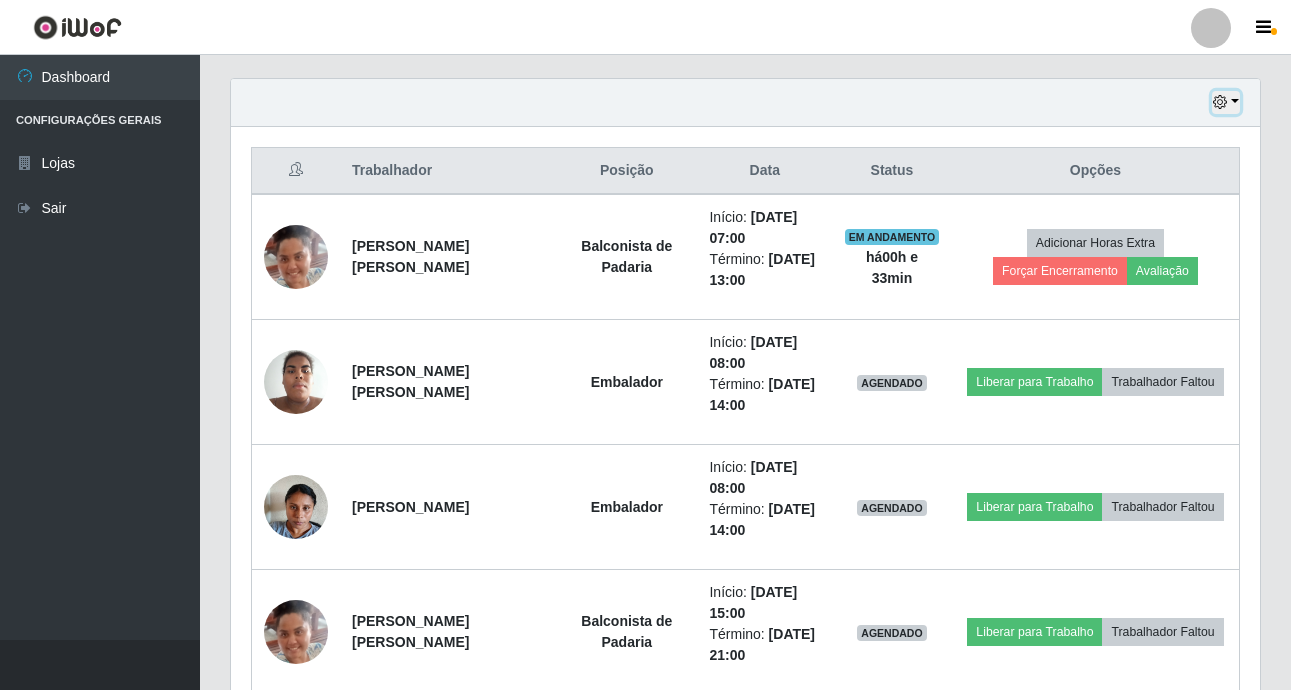 click at bounding box center (1226, 102) 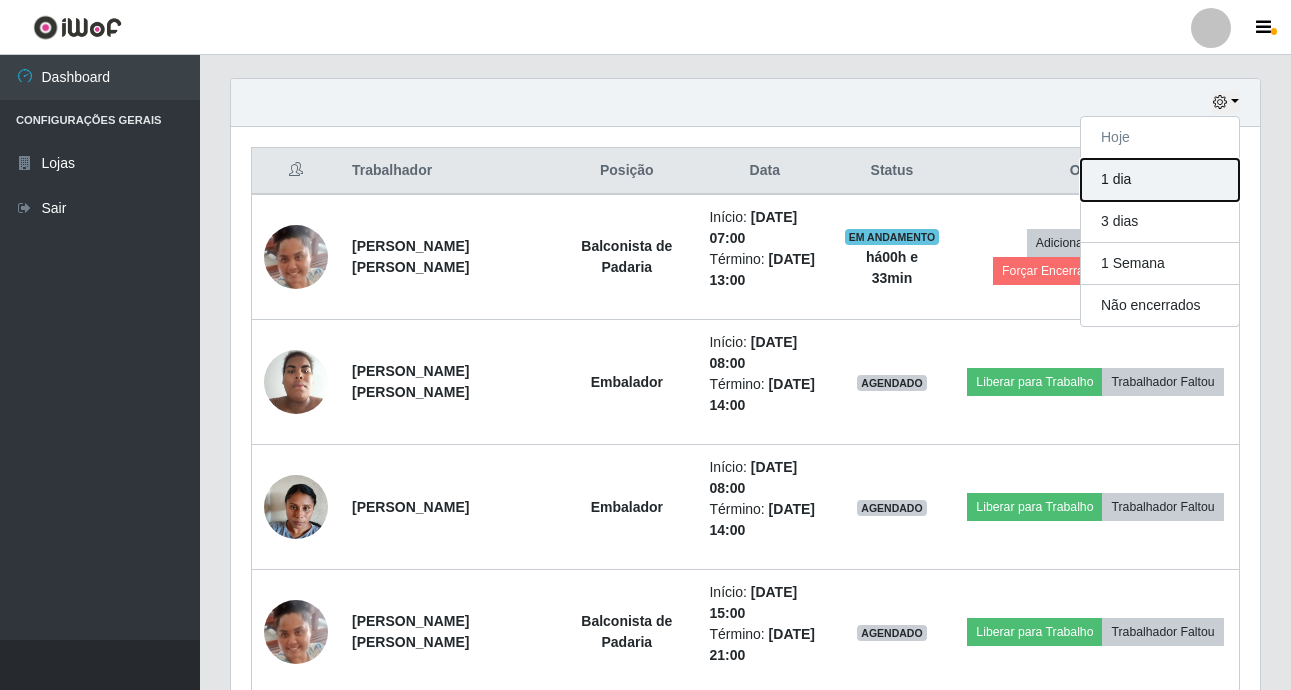 click on "1 dia" at bounding box center (1160, 180) 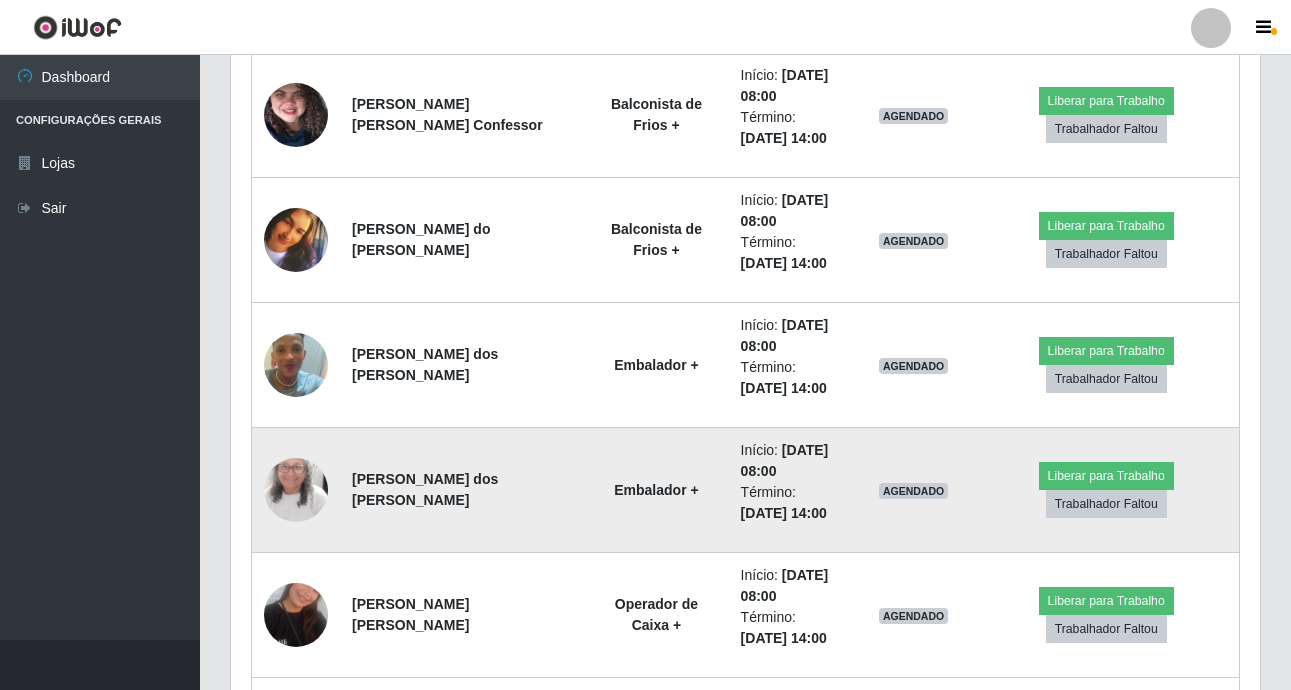 scroll, scrollTop: 1732, scrollLeft: 0, axis: vertical 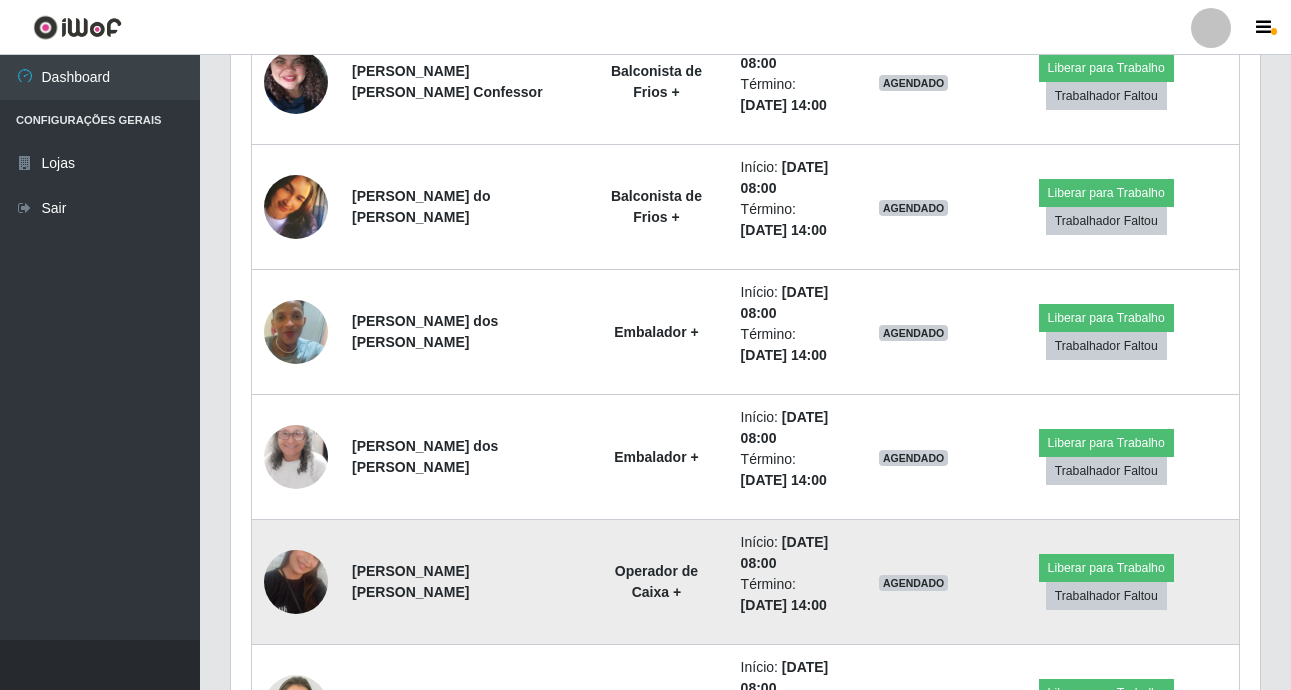 click at bounding box center [296, 582] 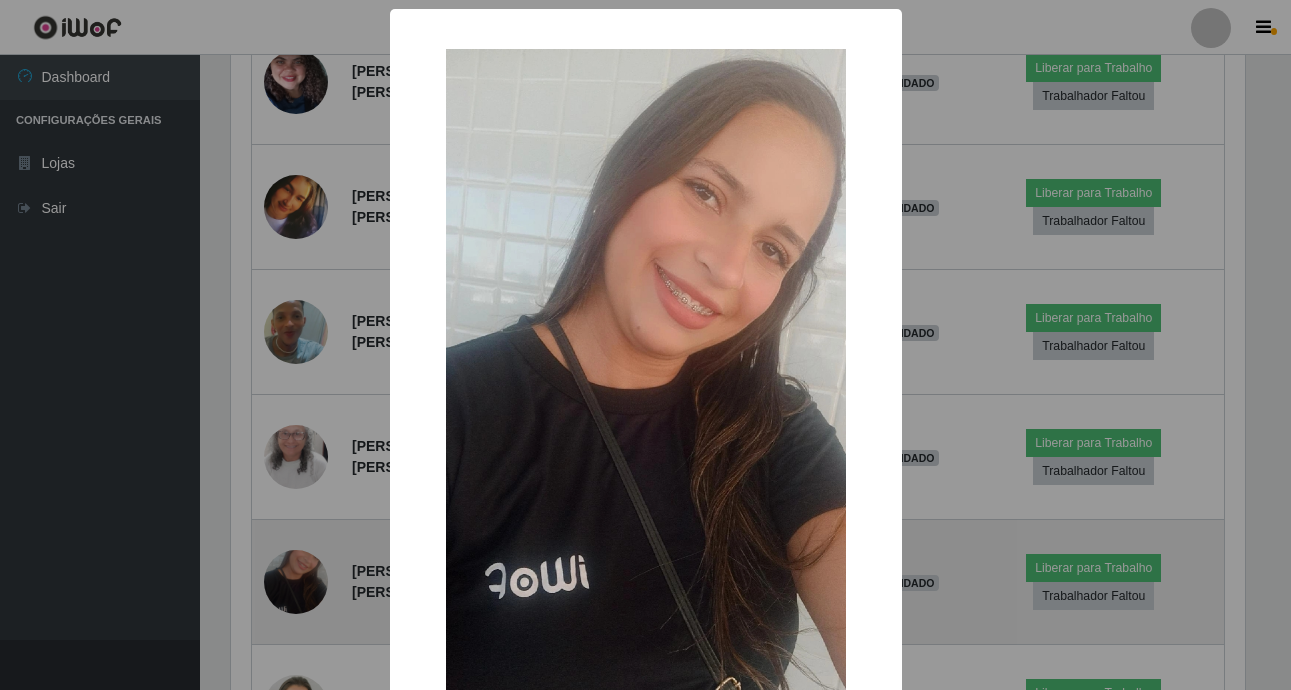 scroll, scrollTop: 999585, scrollLeft: 998981, axis: both 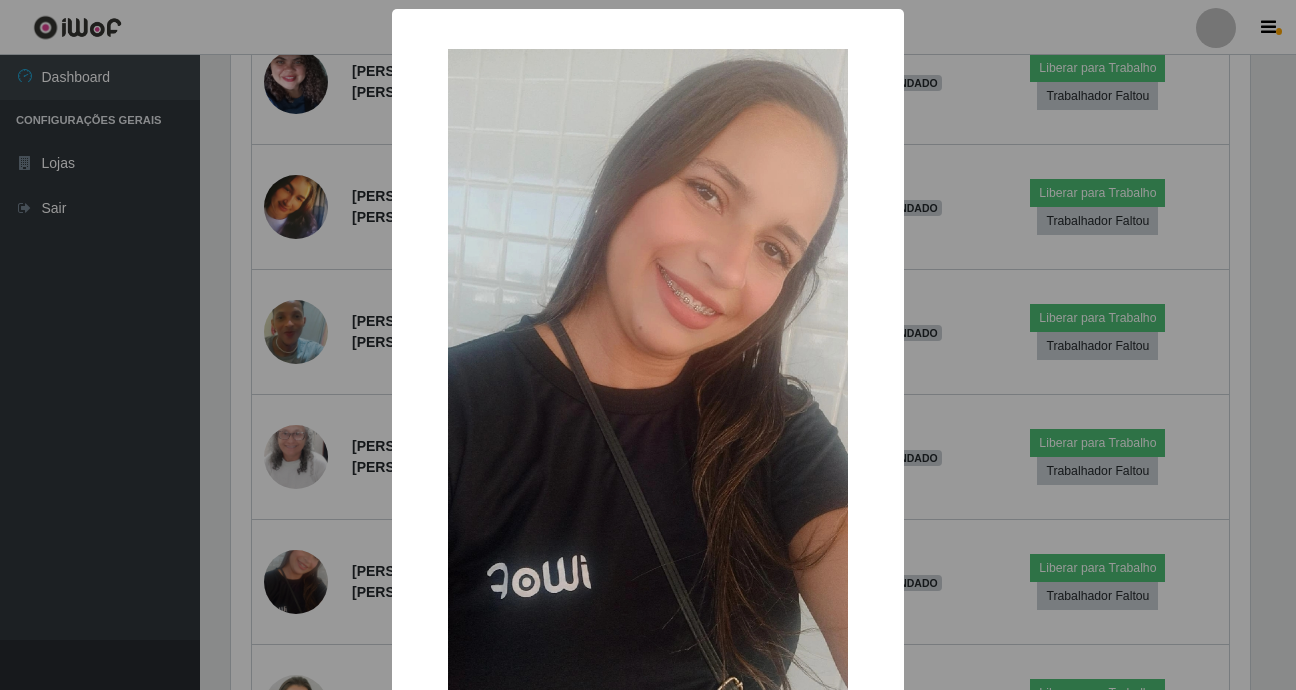 click on "× OK Cancel" at bounding box center (648, 345) 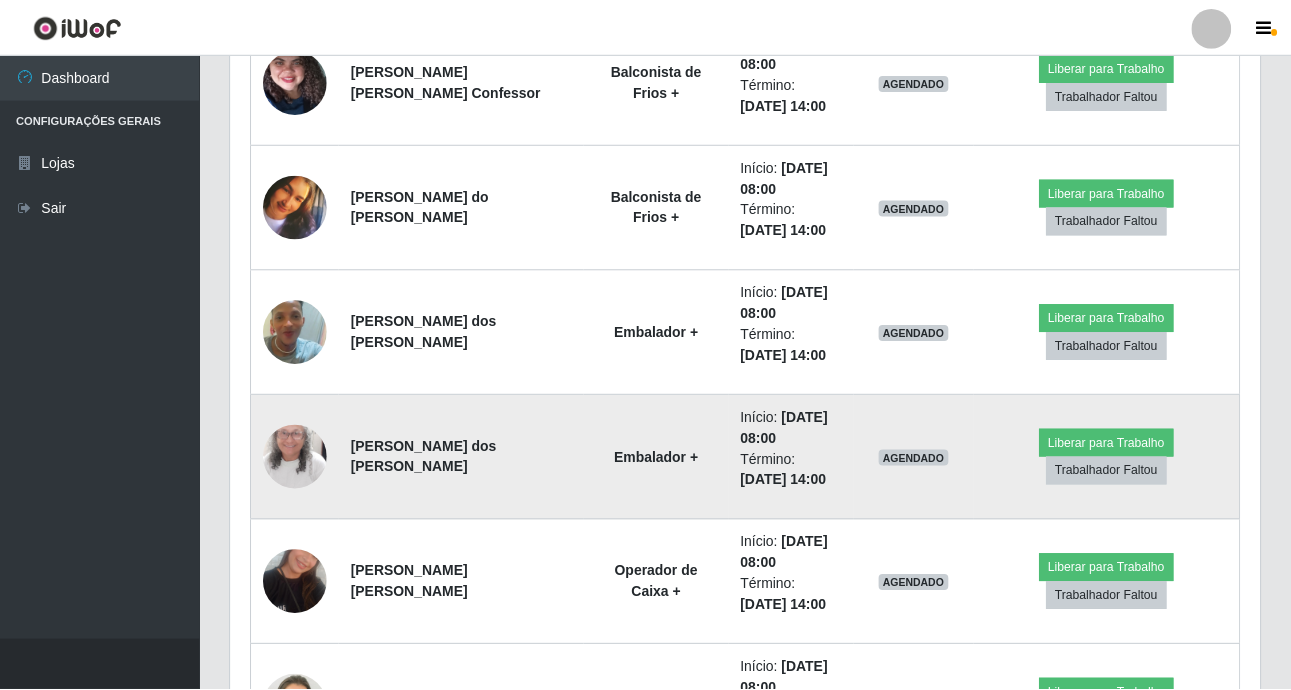 scroll, scrollTop: 999585, scrollLeft: 998971, axis: both 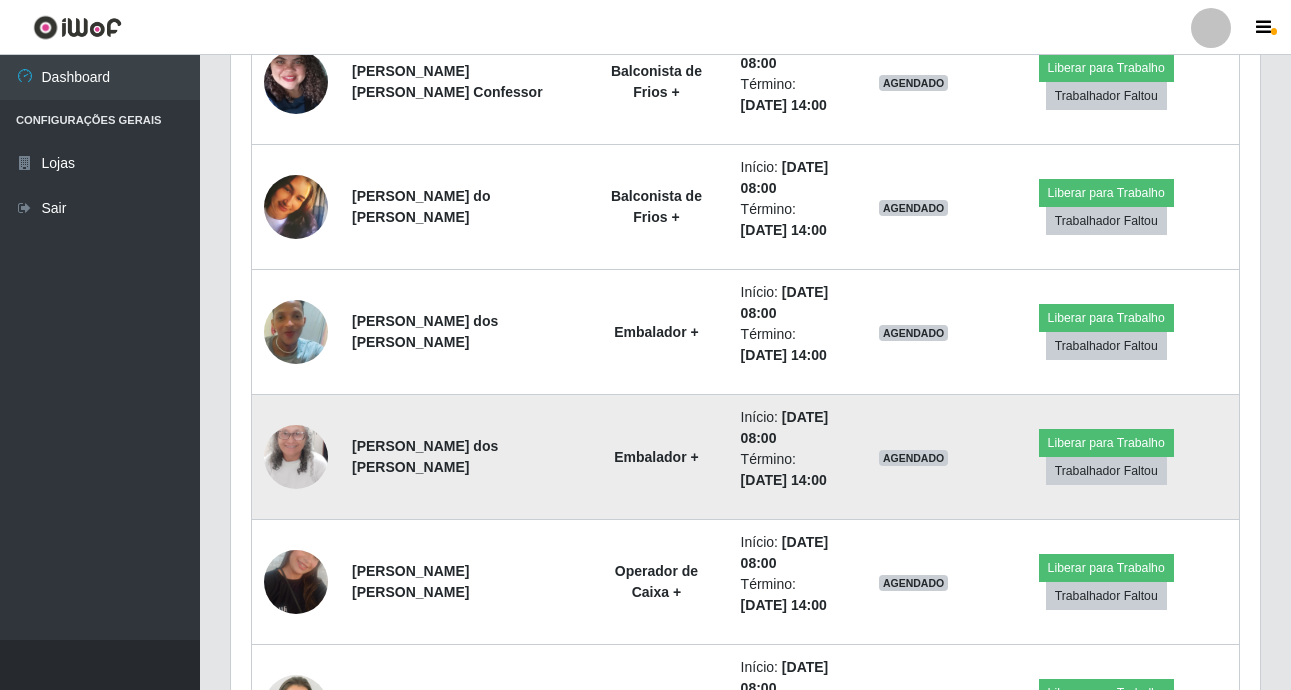 click at bounding box center (296, 457) 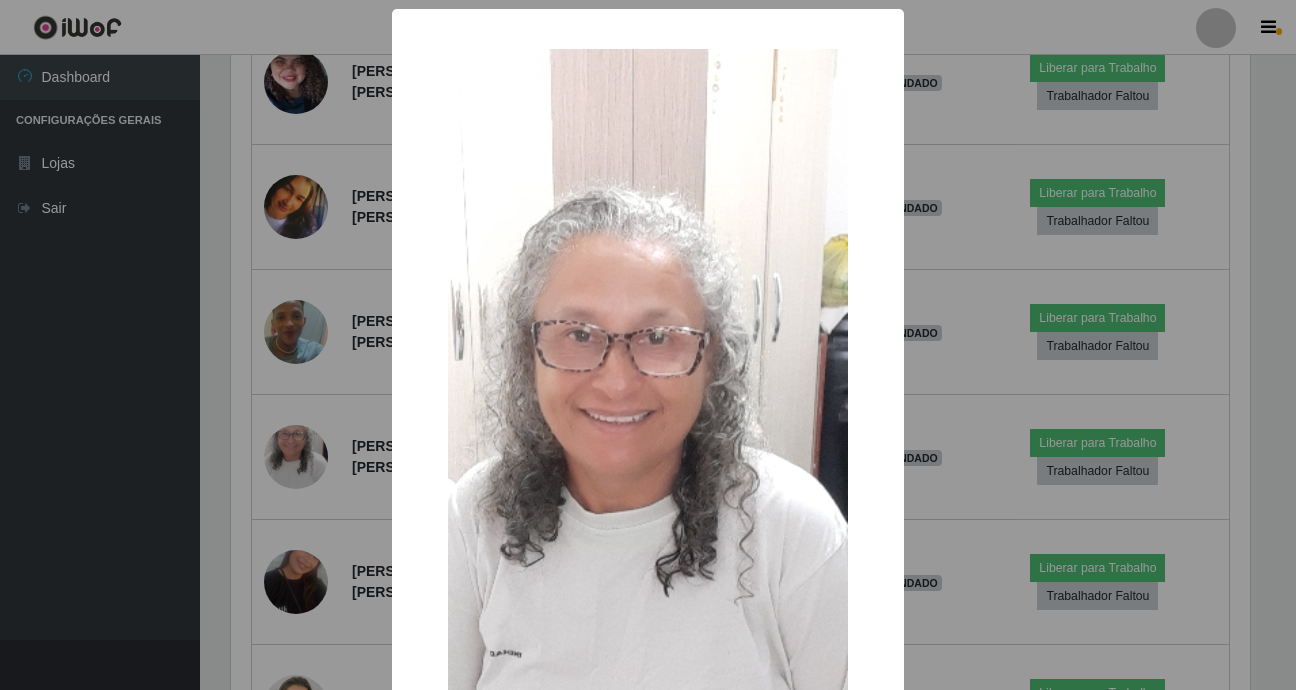 scroll, scrollTop: 999585, scrollLeft: 998981, axis: both 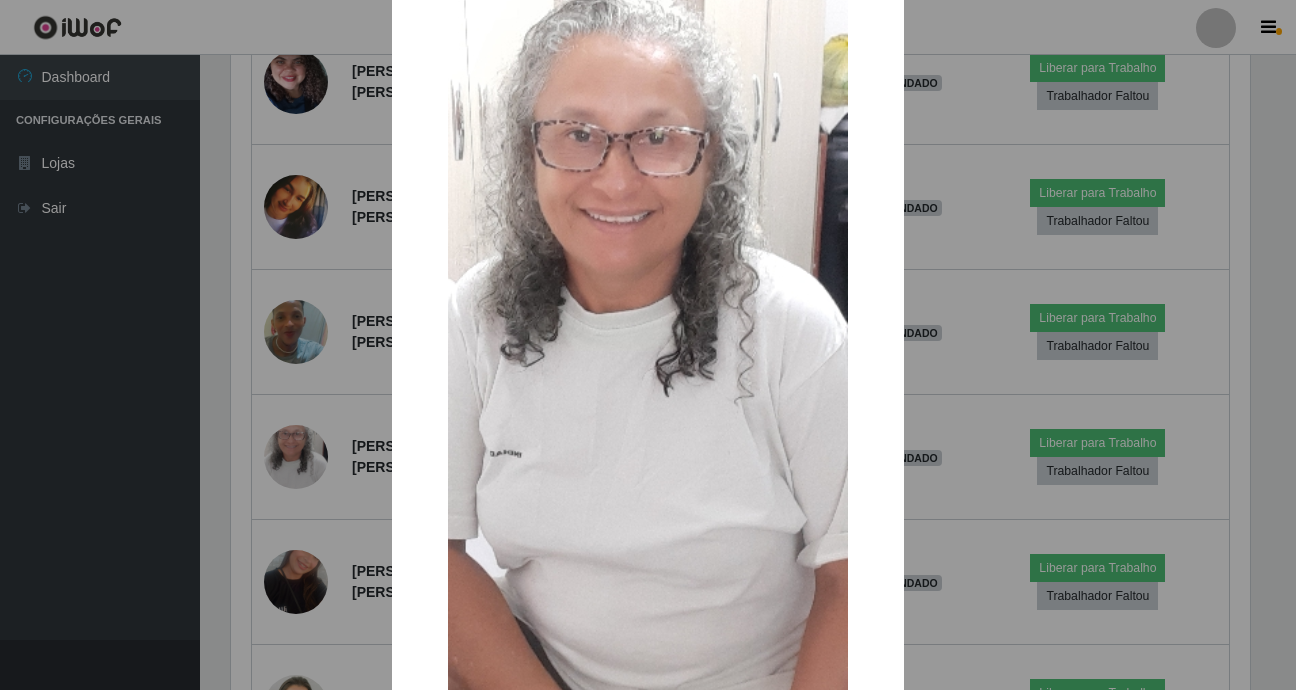 click on "× OK Cancel" at bounding box center (648, 345) 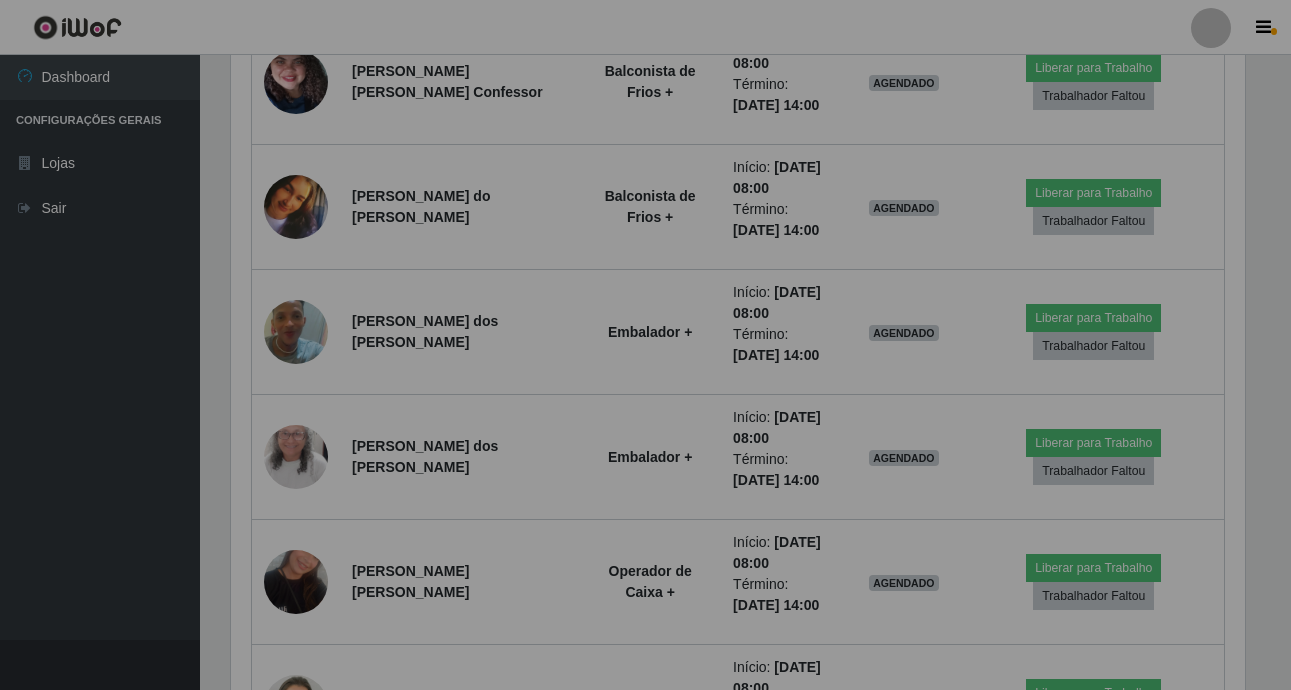 scroll, scrollTop: 999585, scrollLeft: 998971, axis: both 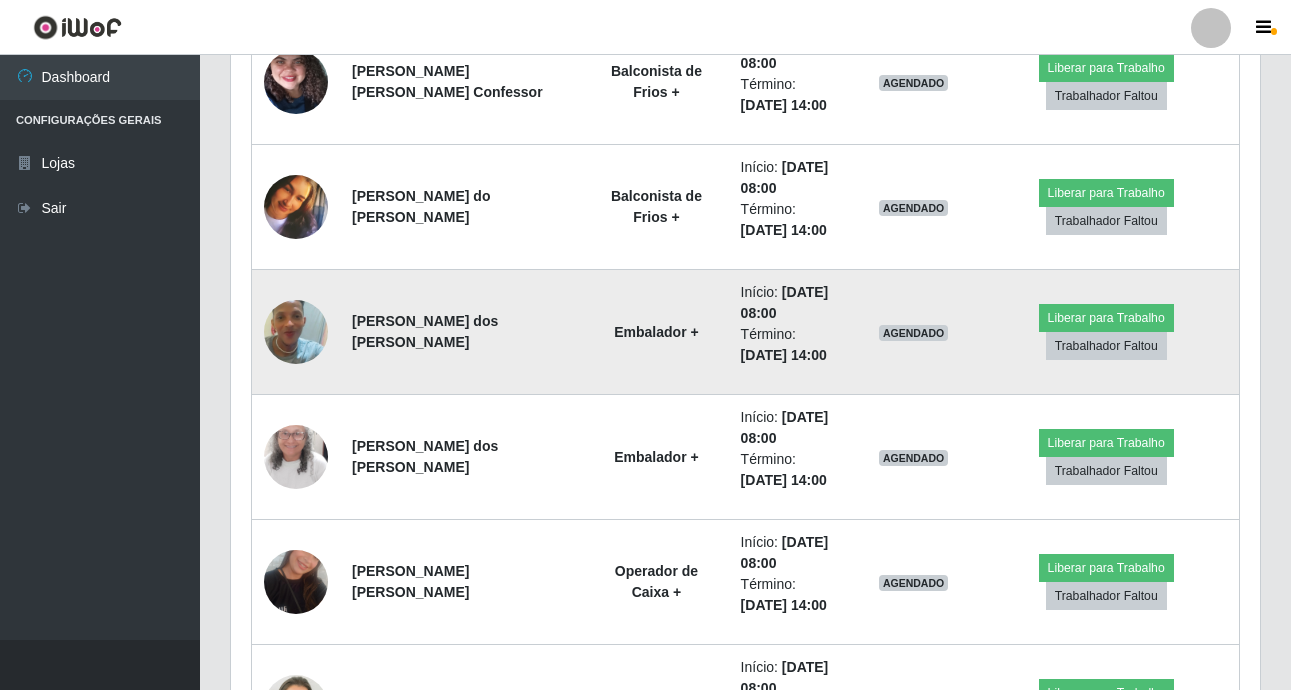 click at bounding box center [296, 332] 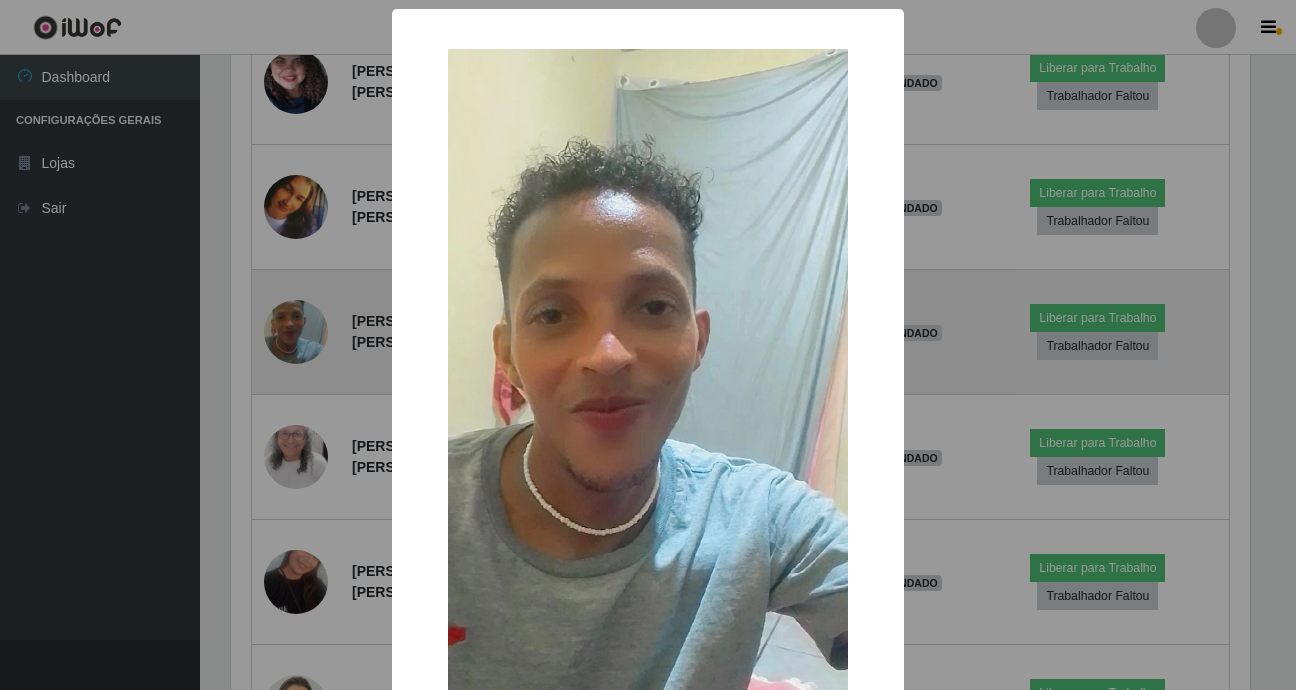 scroll, scrollTop: 999585, scrollLeft: 998981, axis: both 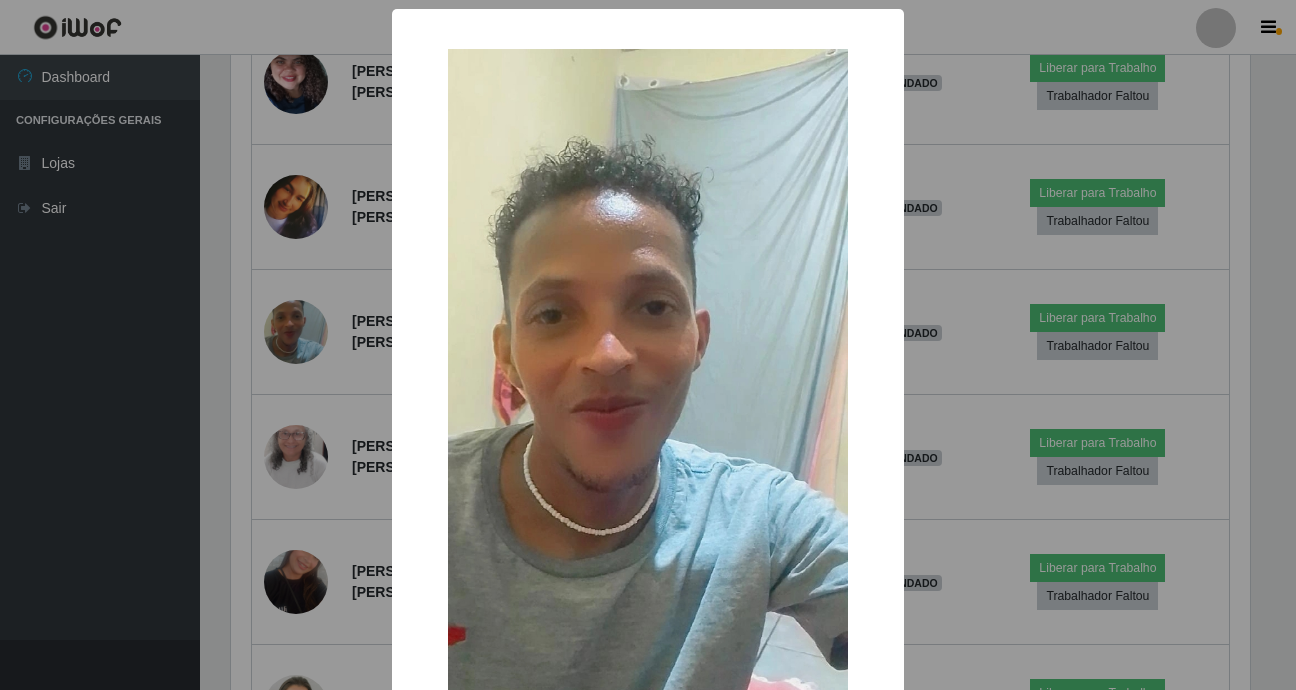 click on "× OK Cancel" at bounding box center (648, 345) 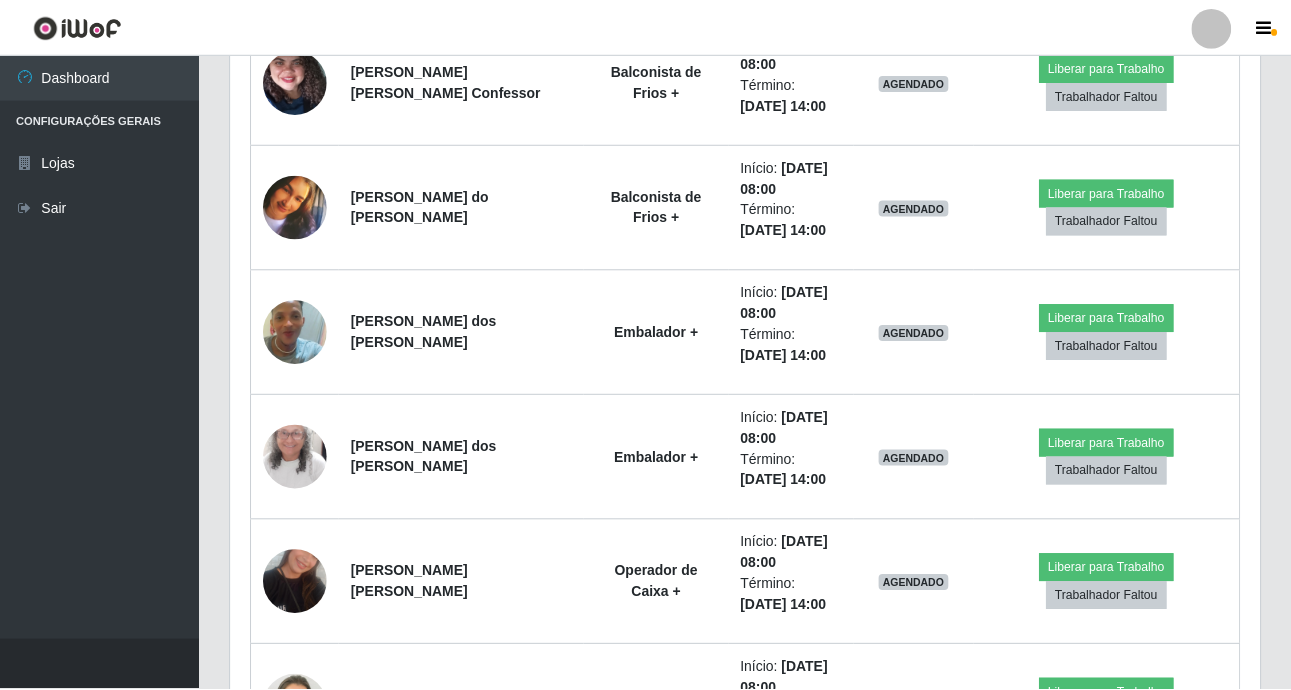 scroll, scrollTop: 999585, scrollLeft: 998971, axis: both 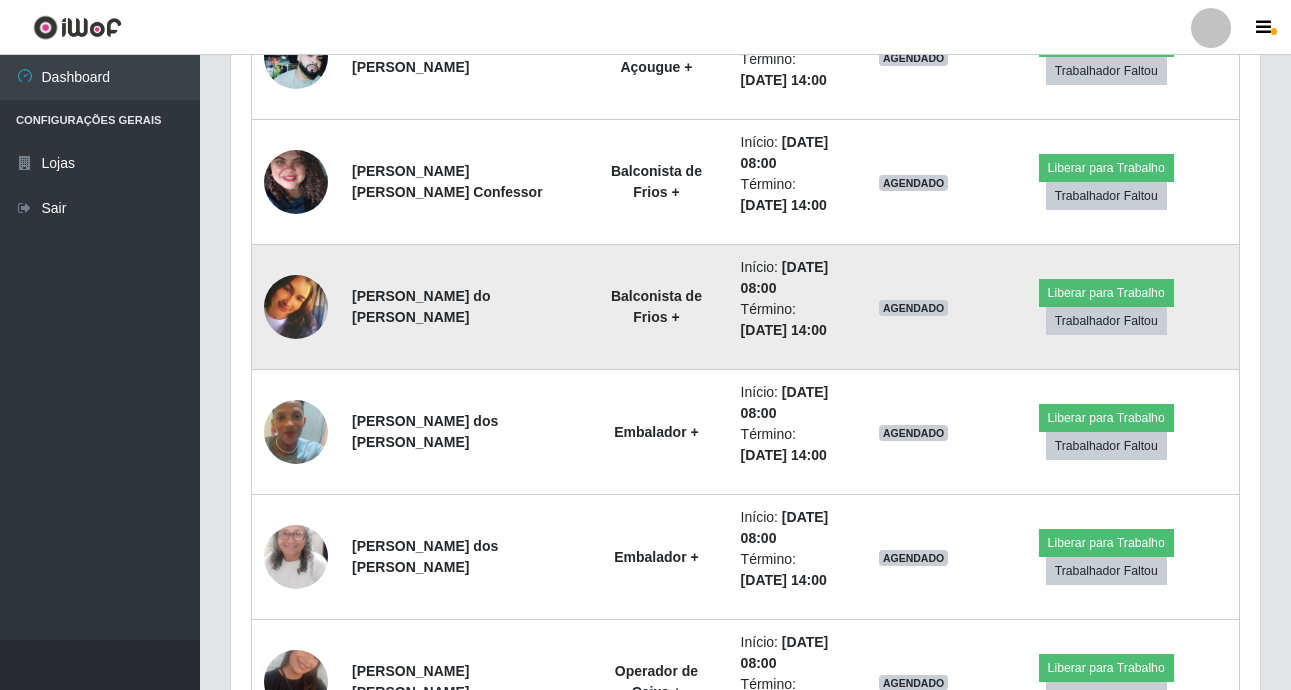 click at bounding box center [296, 307] 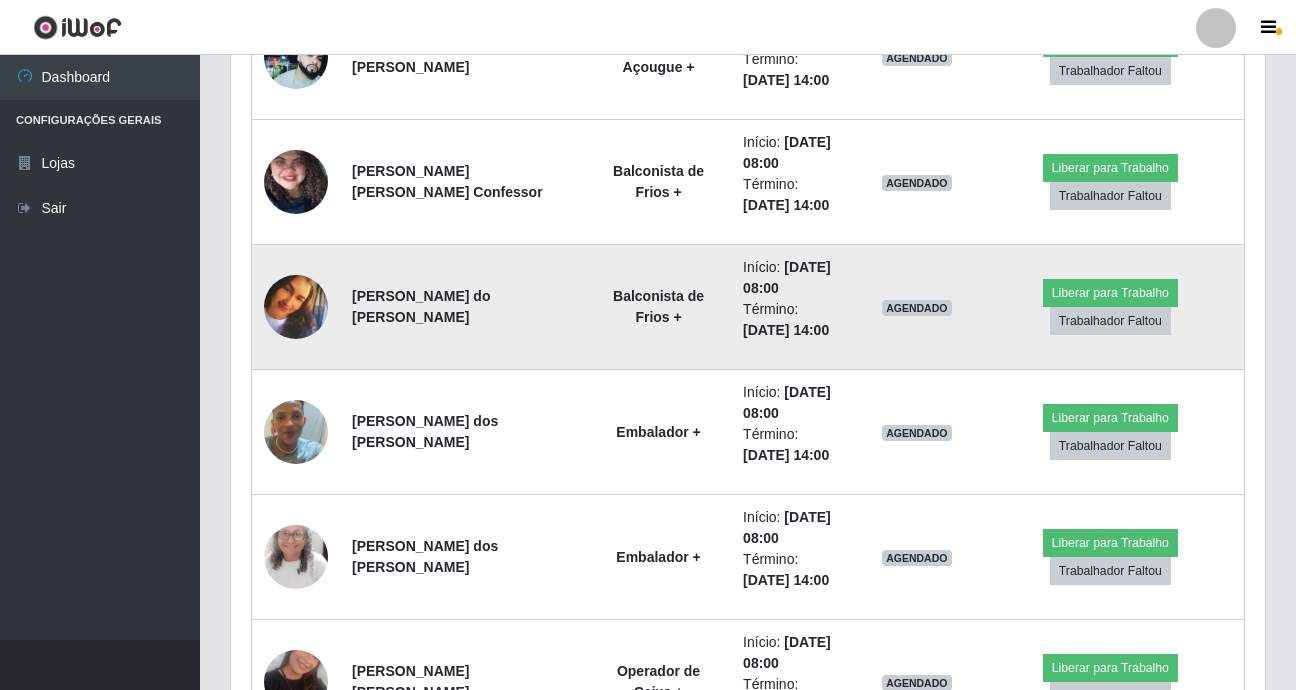 scroll, scrollTop: 999585, scrollLeft: 998981, axis: both 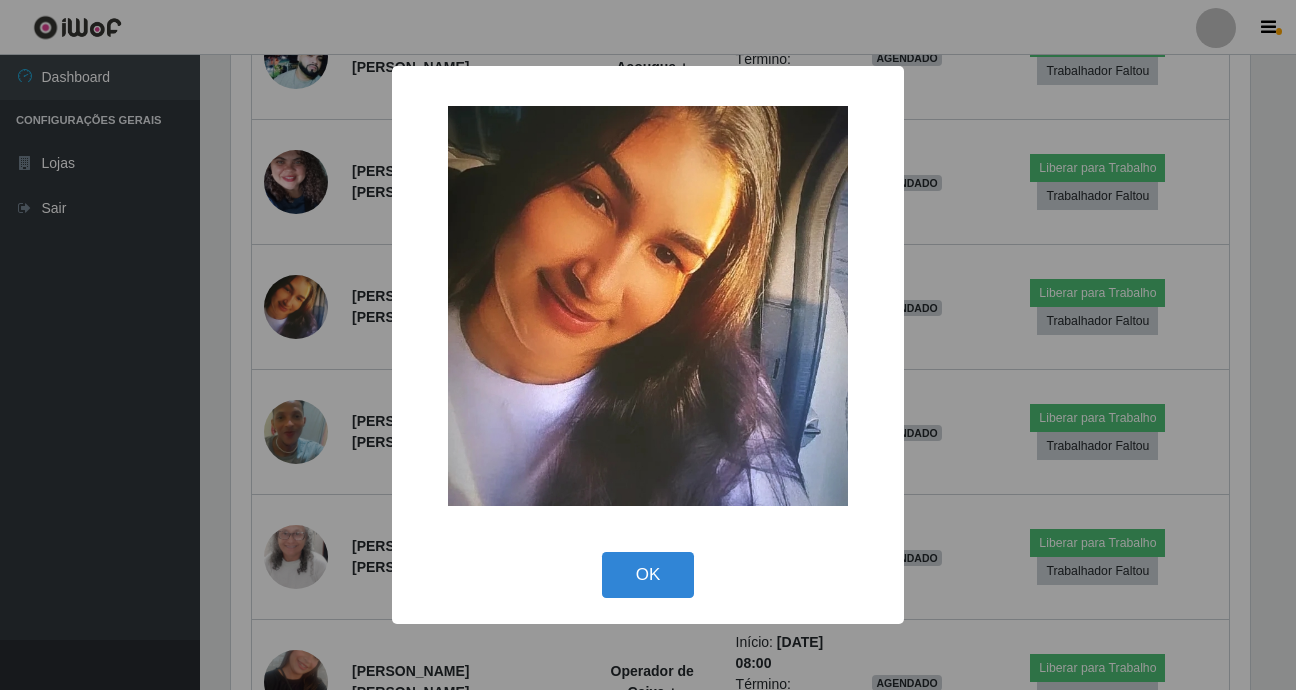 click on "× OK Cancel" at bounding box center (648, 345) 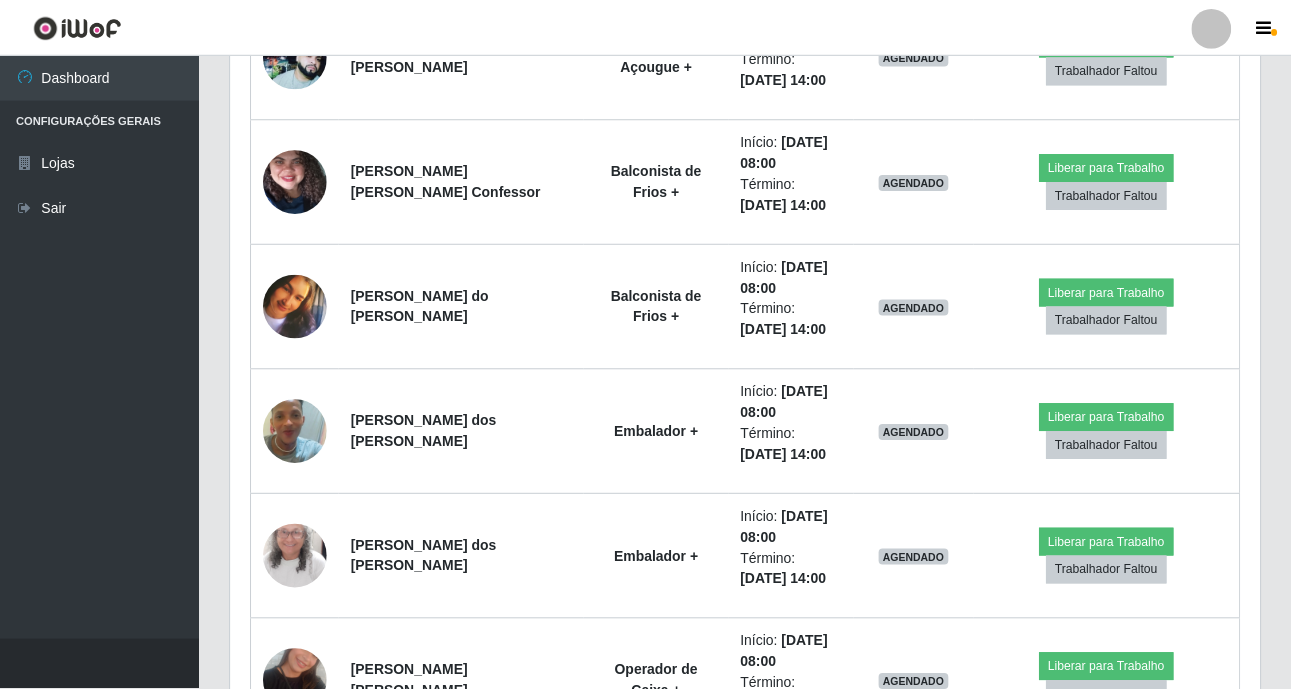 scroll, scrollTop: 999585, scrollLeft: 998971, axis: both 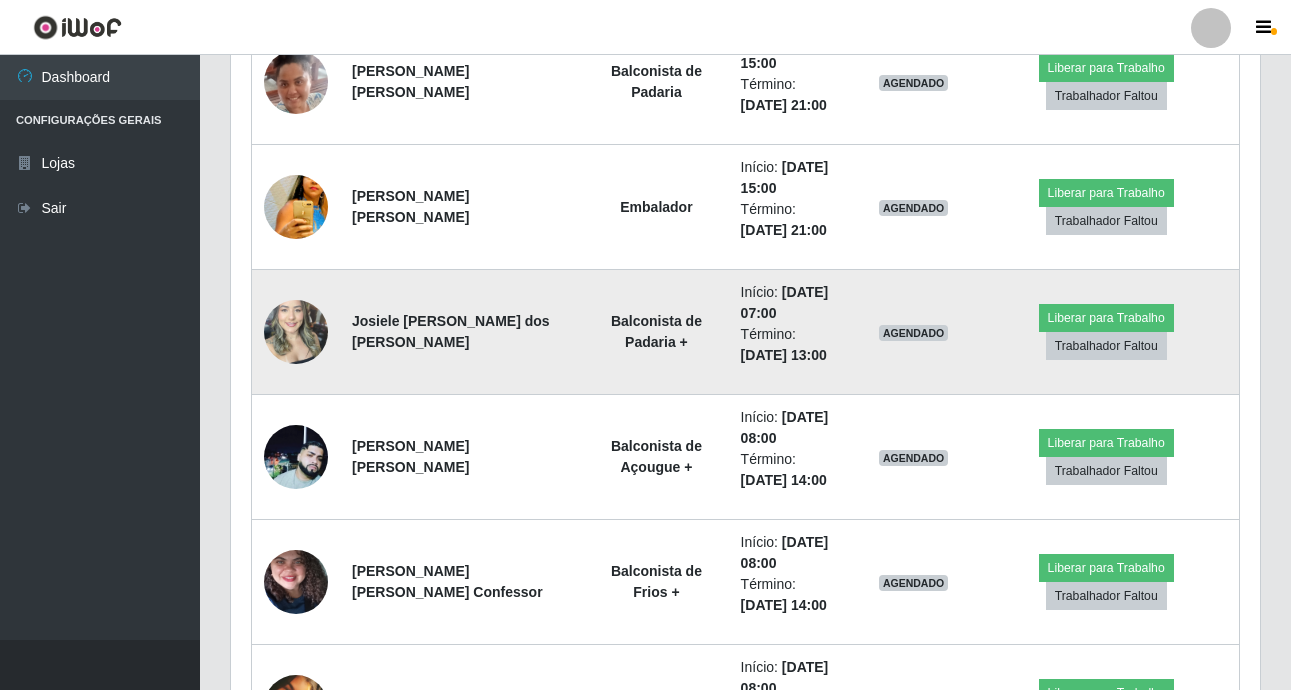 click at bounding box center (296, 332) 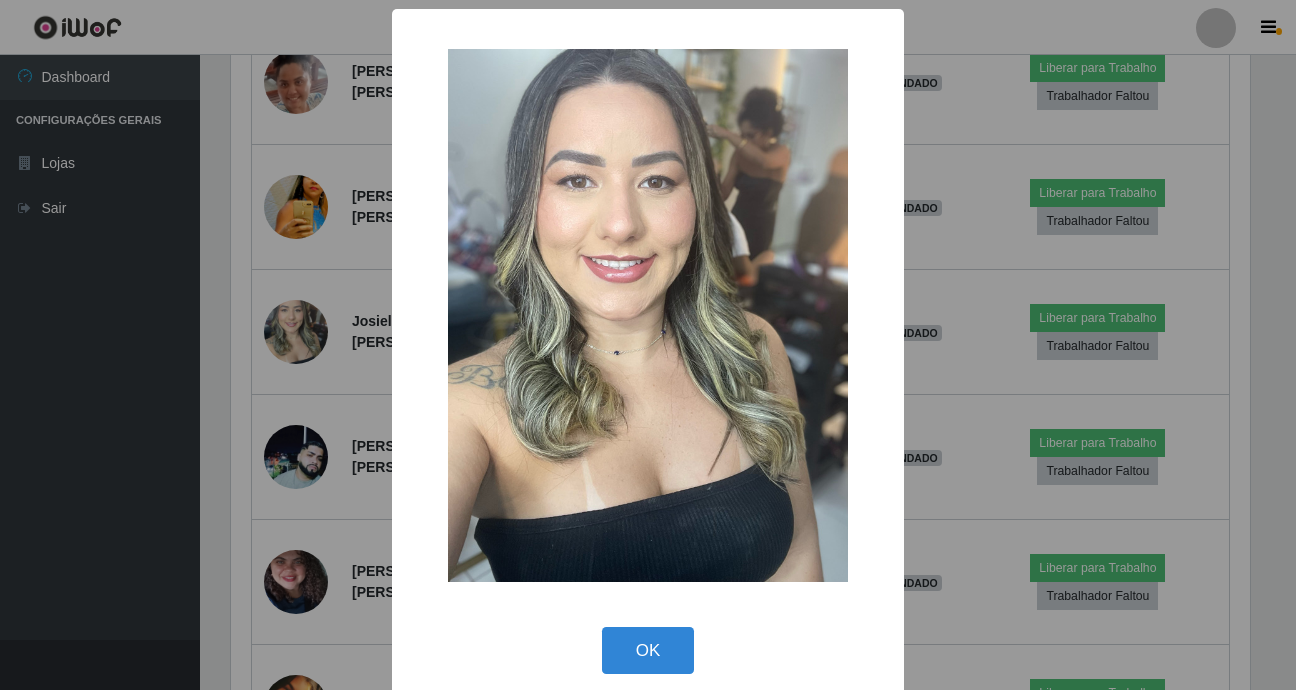 click on "× OK Cancel" at bounding box center [648, 345] 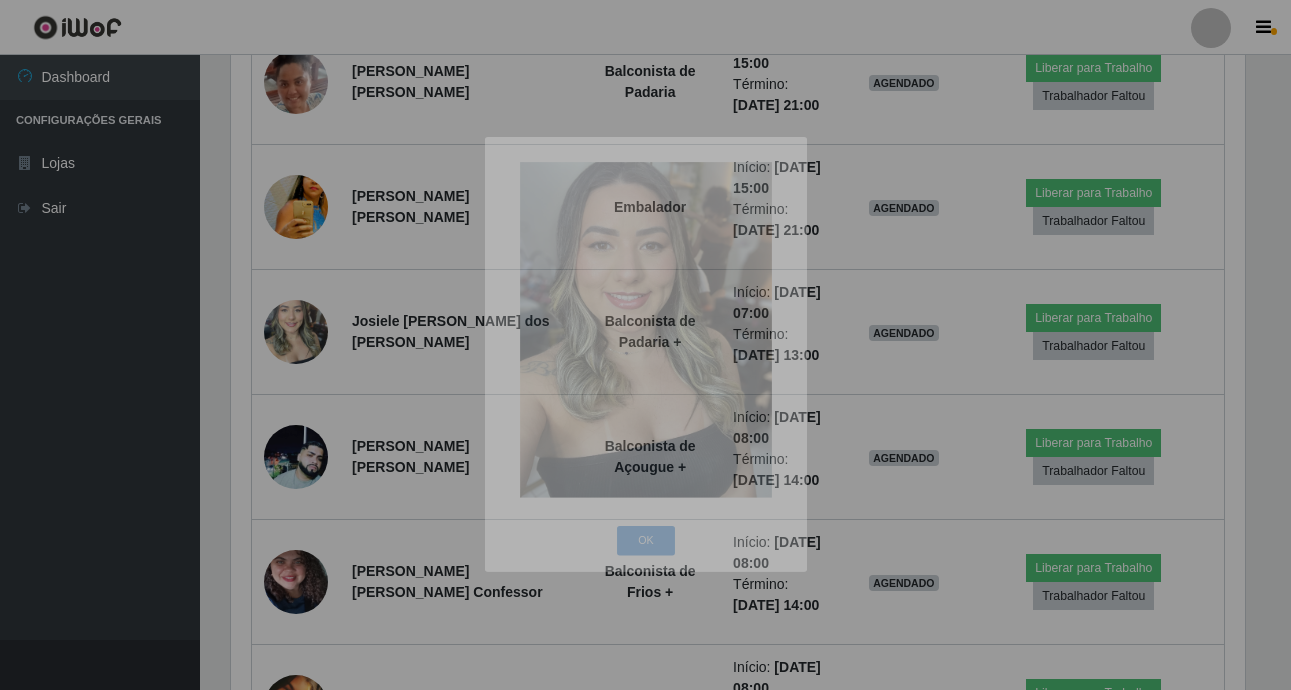 scroll, scrollTop: 999585, scrollLeft: 998971, axis: both 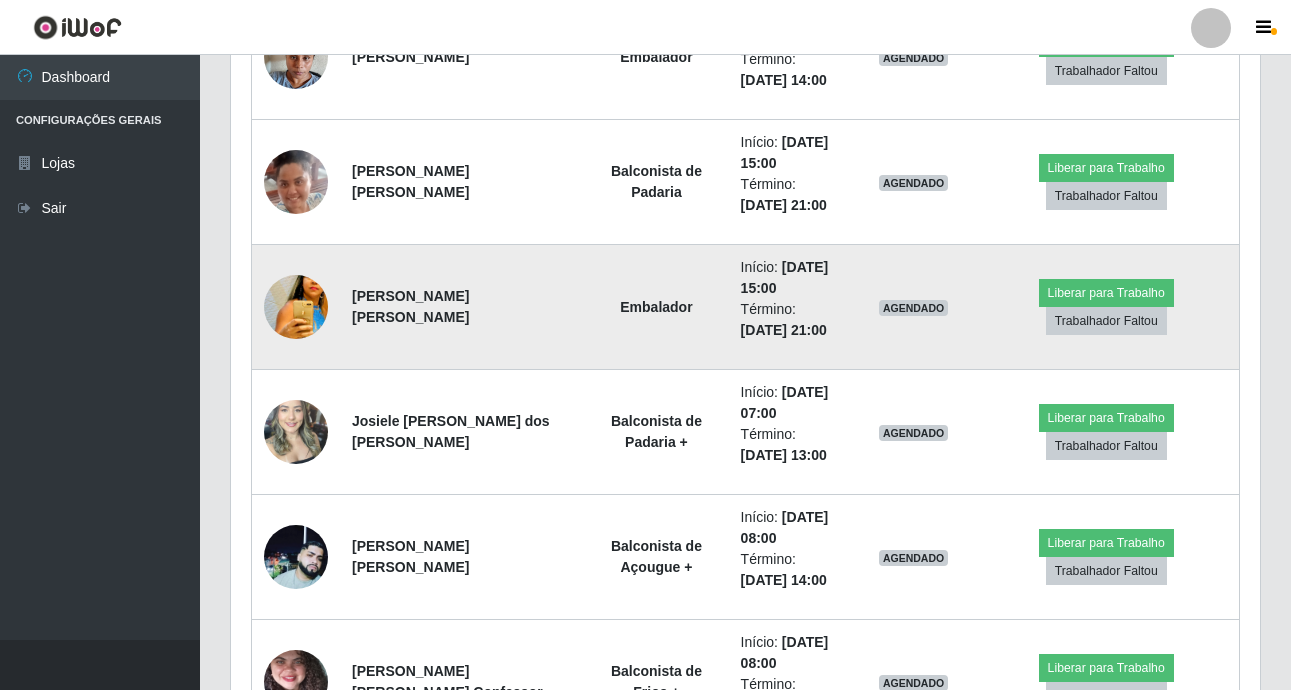 click at bounding box center (296, 307) 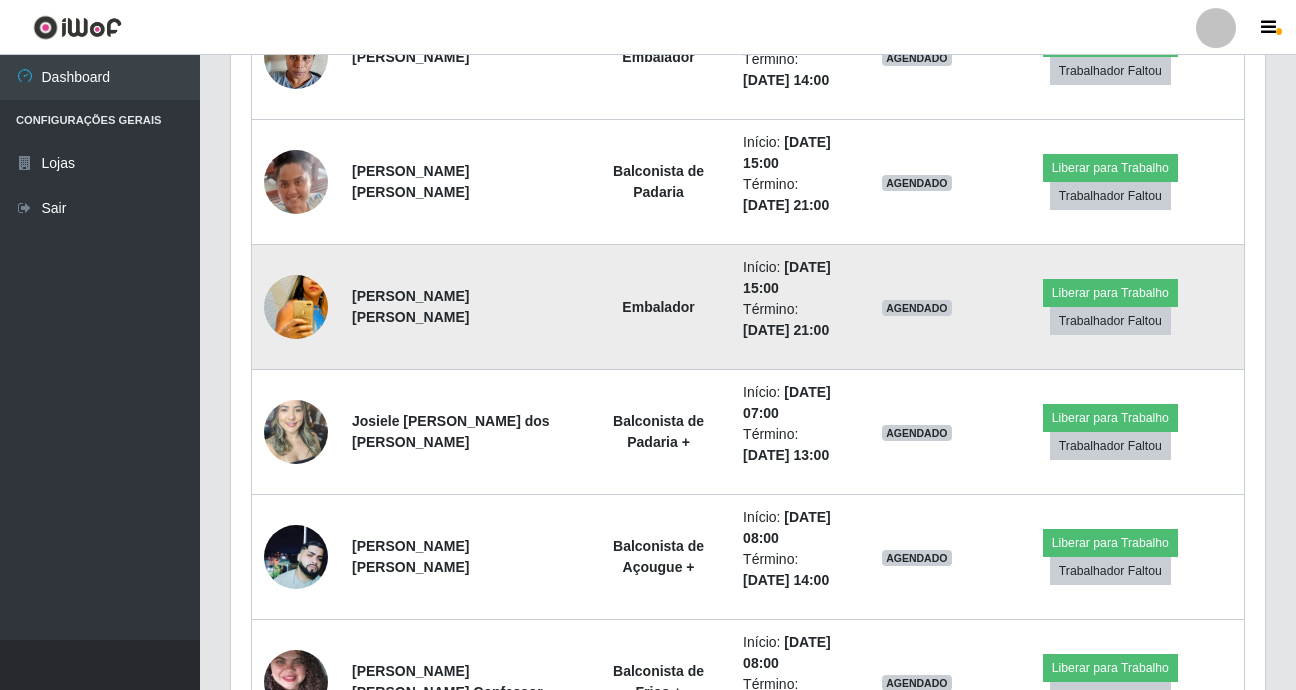 scroll, scrollTop: 999585, scrollLeft: 998981, axis: both 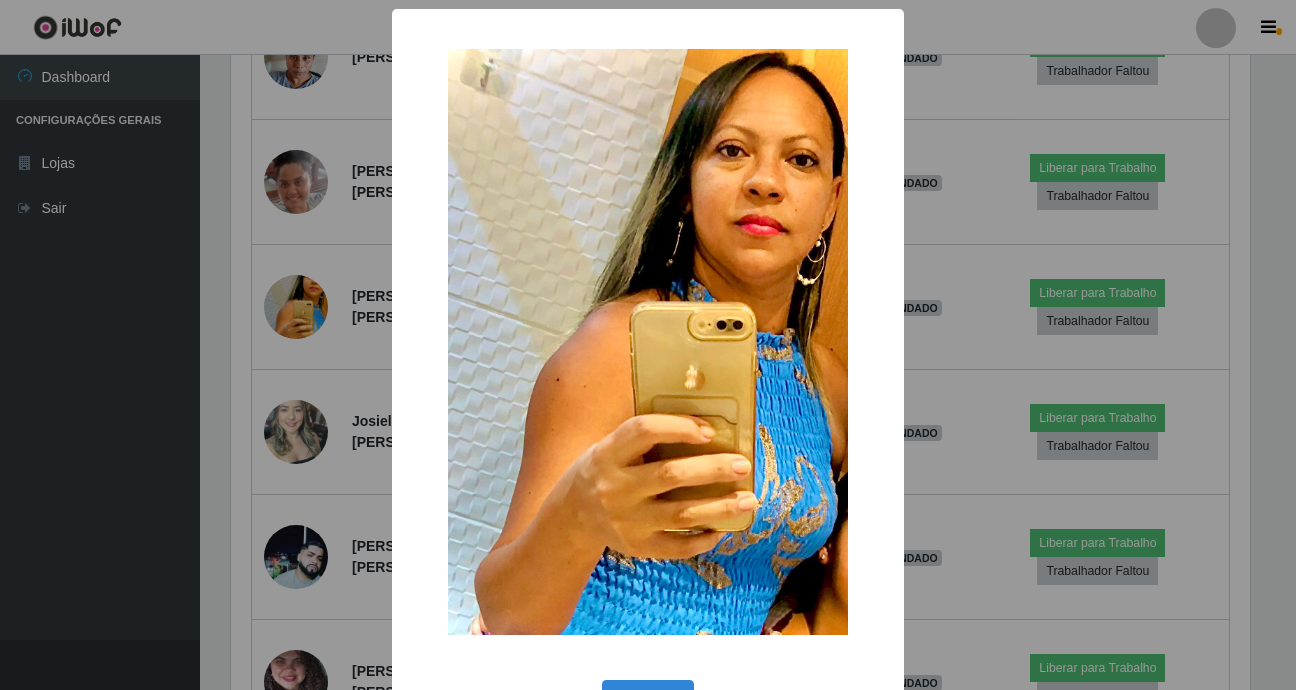 click on "× OK Cancel" at bounding box center [648, 345] 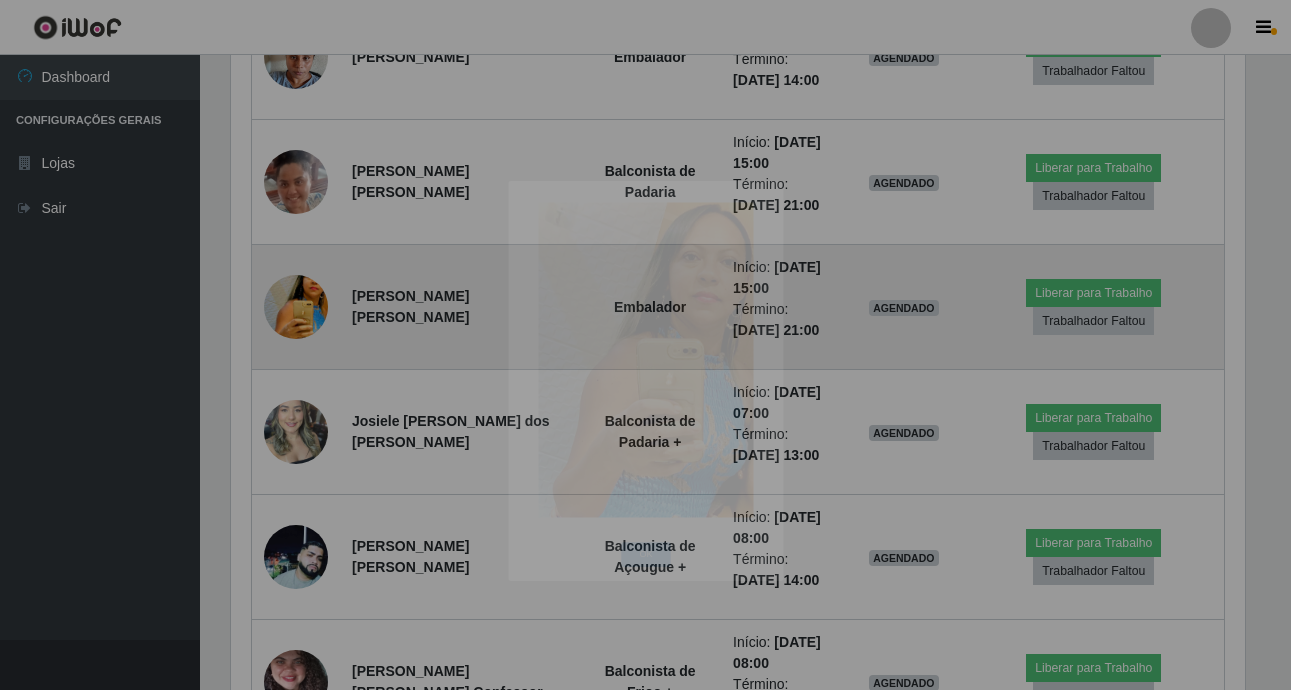scroll, scrollTop: 999585, scrollLeft: 998971, axis: both 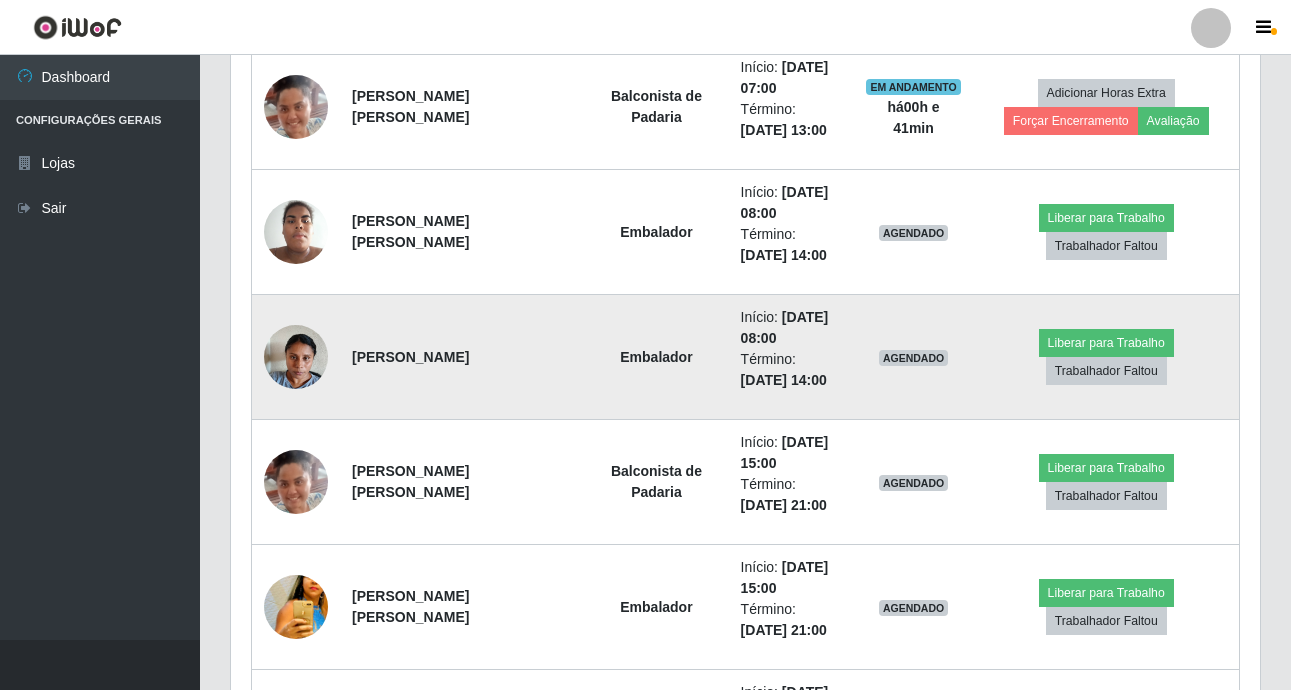 click at bounding box center [296, 356] 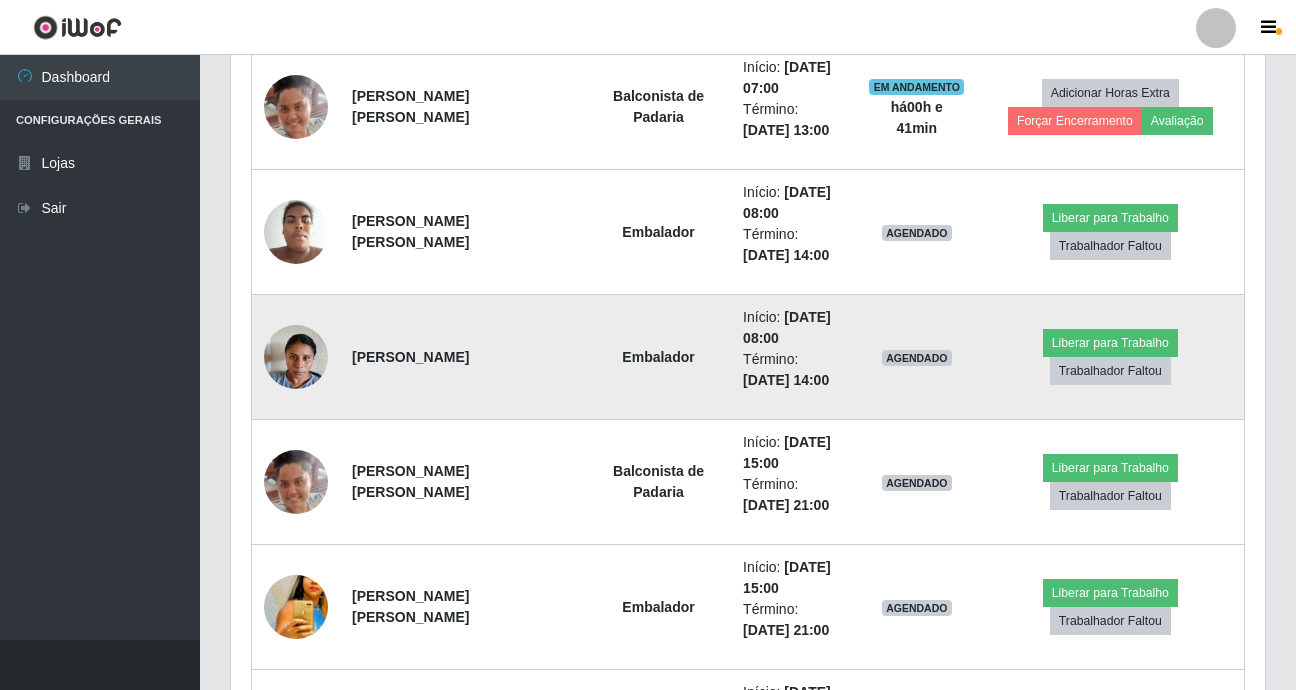 scroll, scrollTop: 999585, scrollLeft: 998981, axis: both 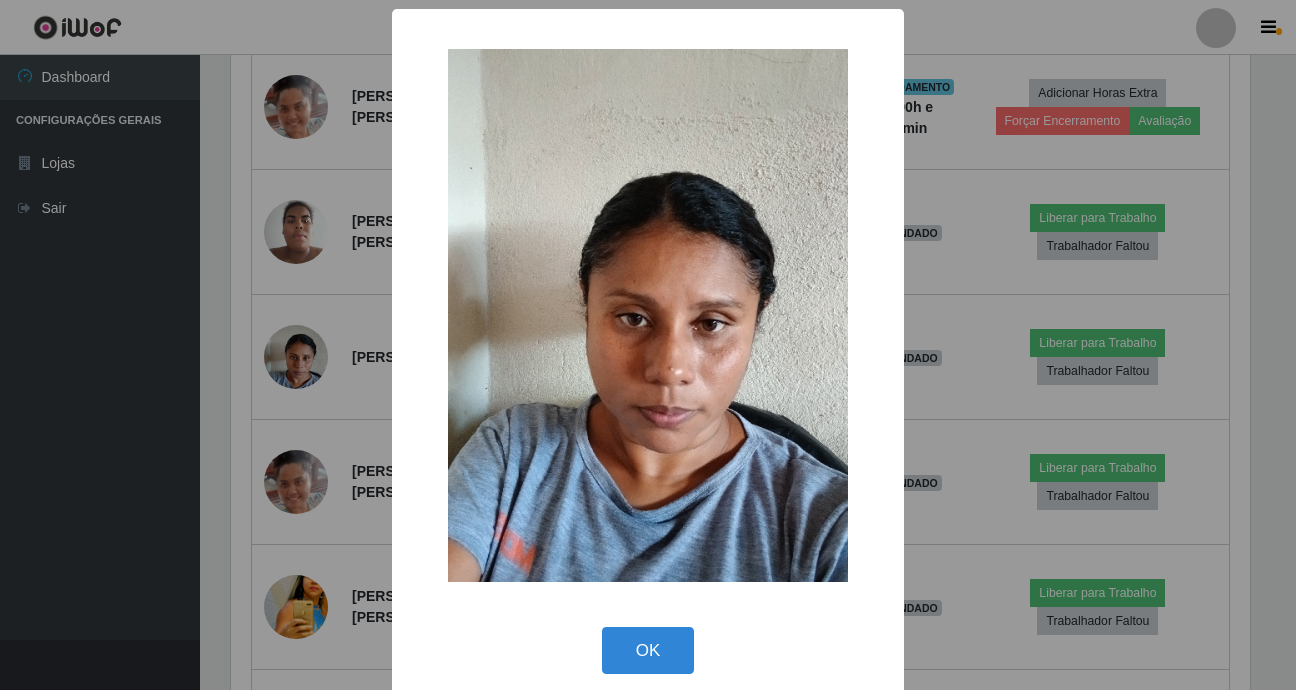 drag, startPoint x: 298, startPoint y: 356, endPoint x: 311, endPoint y: 360, distance: 13.601471 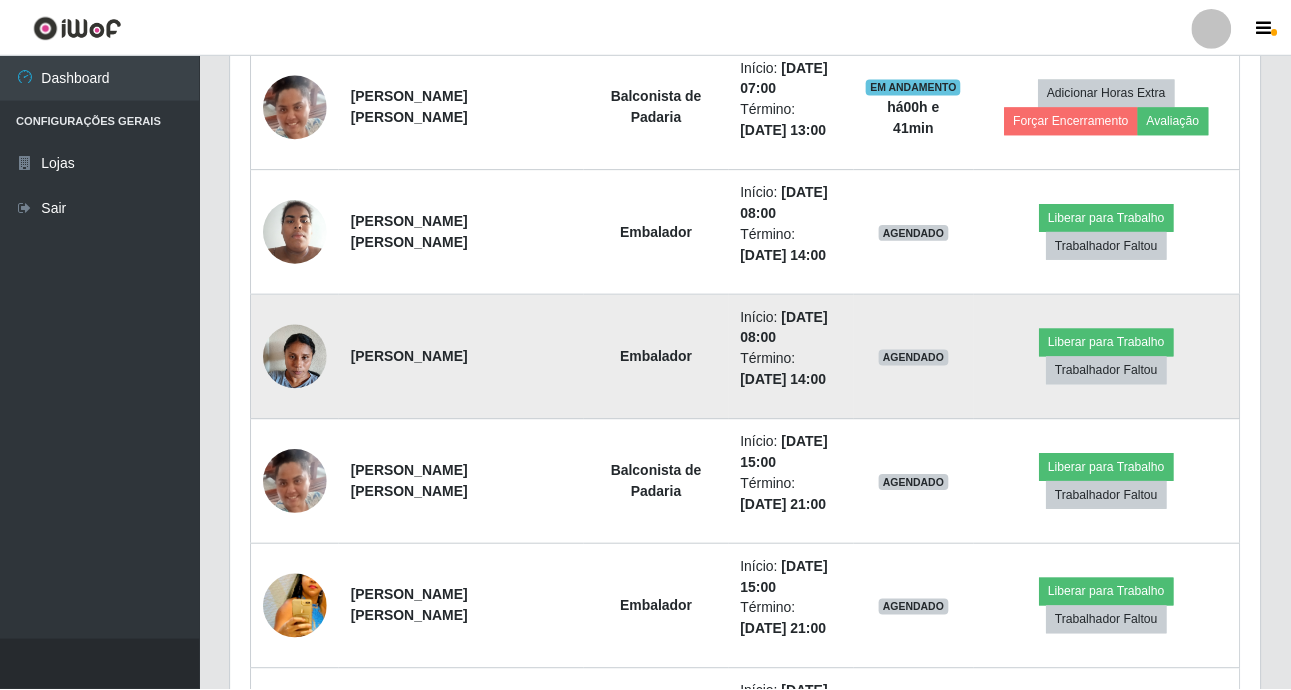 scroll, scrollTop: 999585, scrollLeft: 998971, axis: both 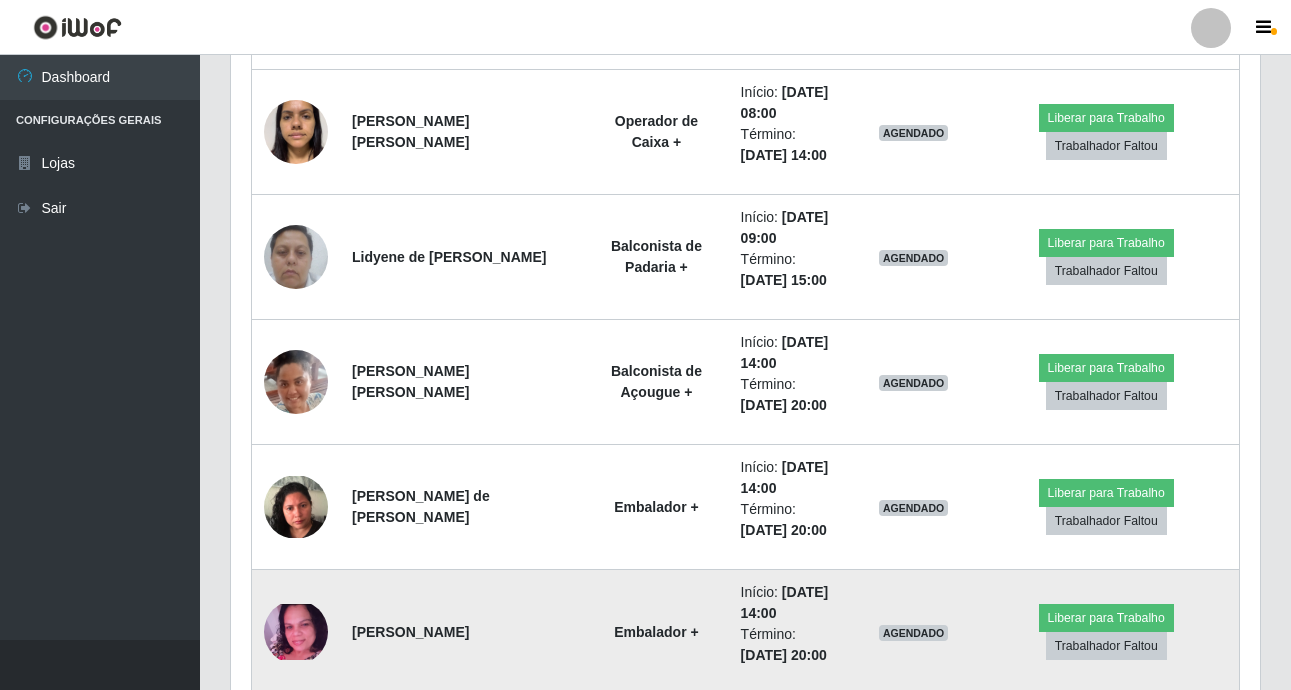 click at bounding box center (296, 632) 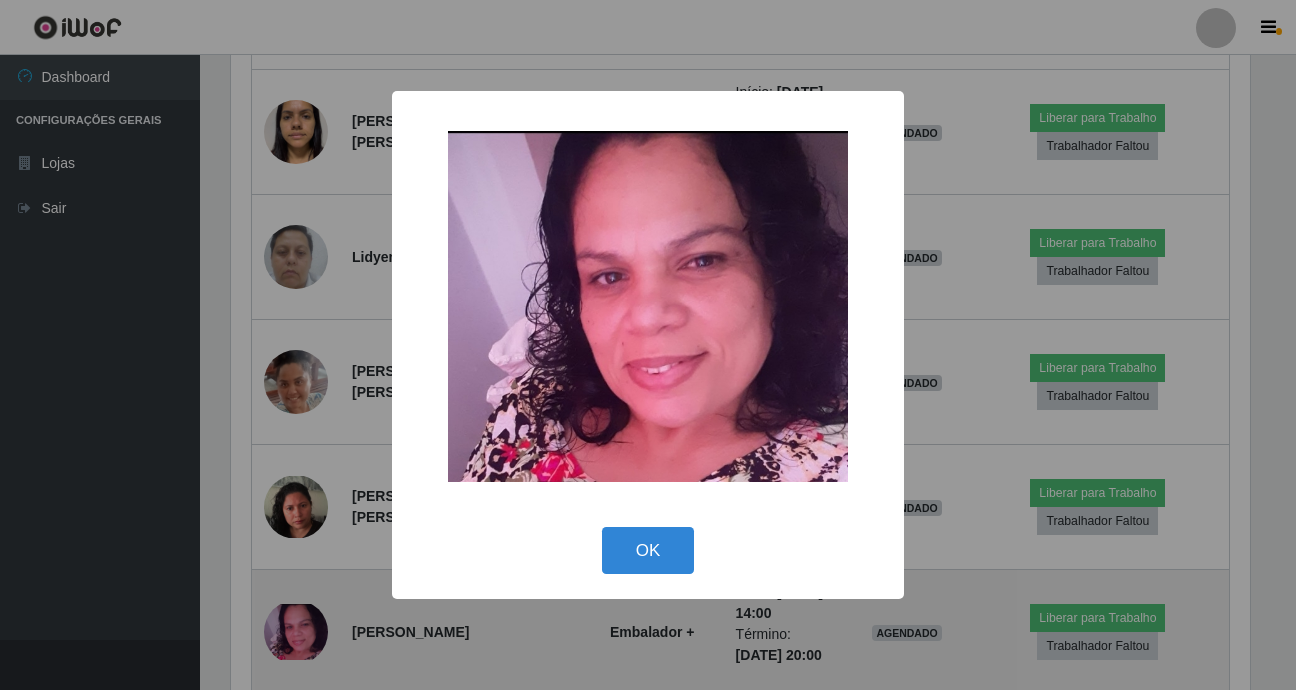 scroll, scrollTop: 999585, scrollLeft: 998981, axis: both 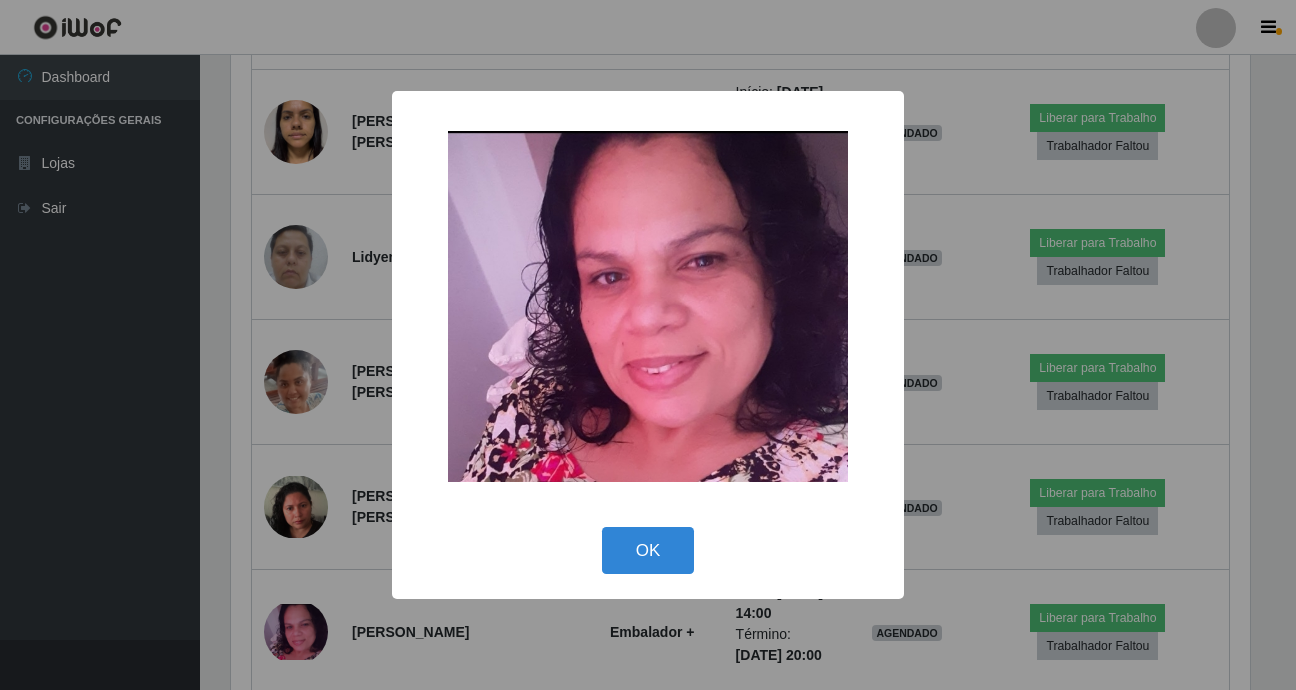 click on "× OK Cancel" at bounding box center [648, 345] 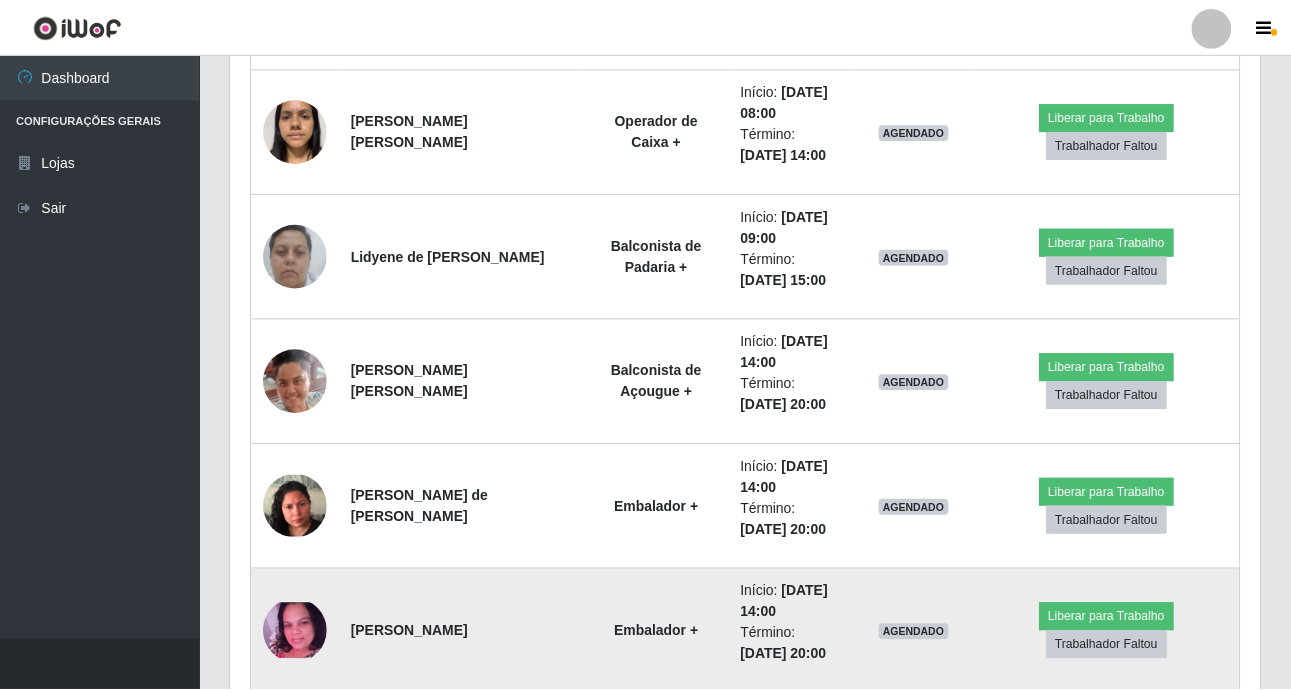 scroll, scrollTop: 999585, scrollLeft: 998971, axis: both 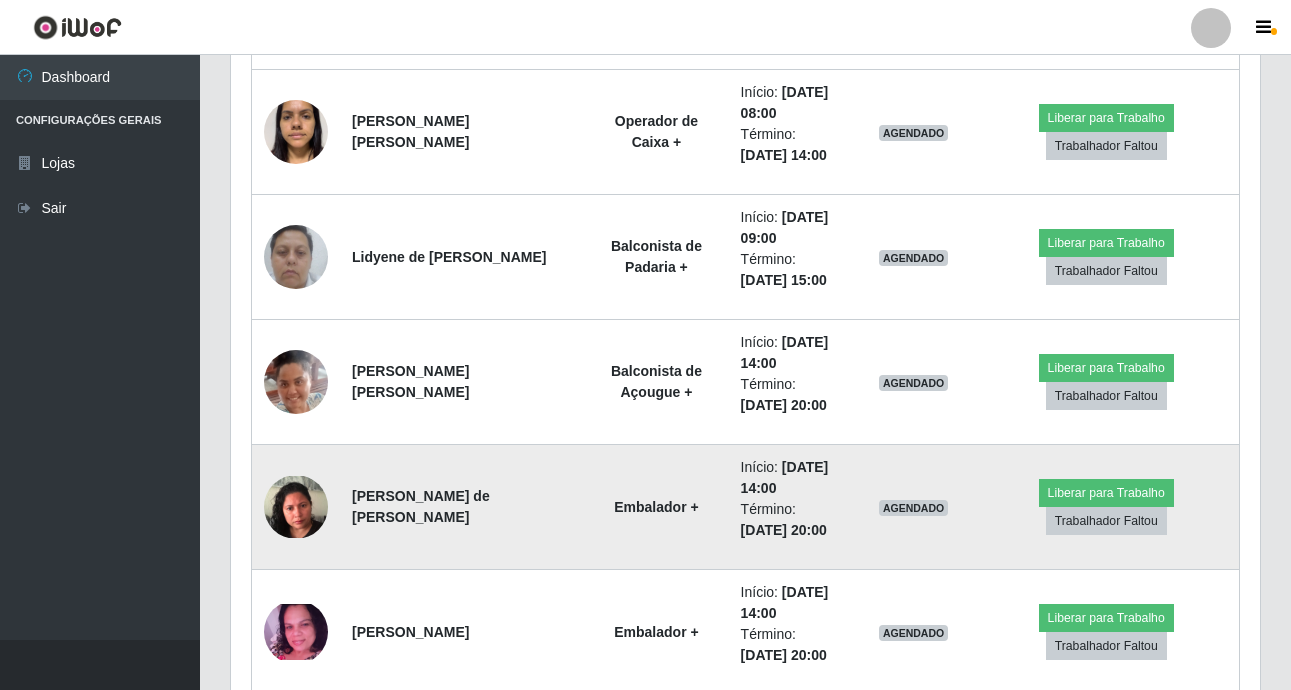 click at bounding box center [296, 506] 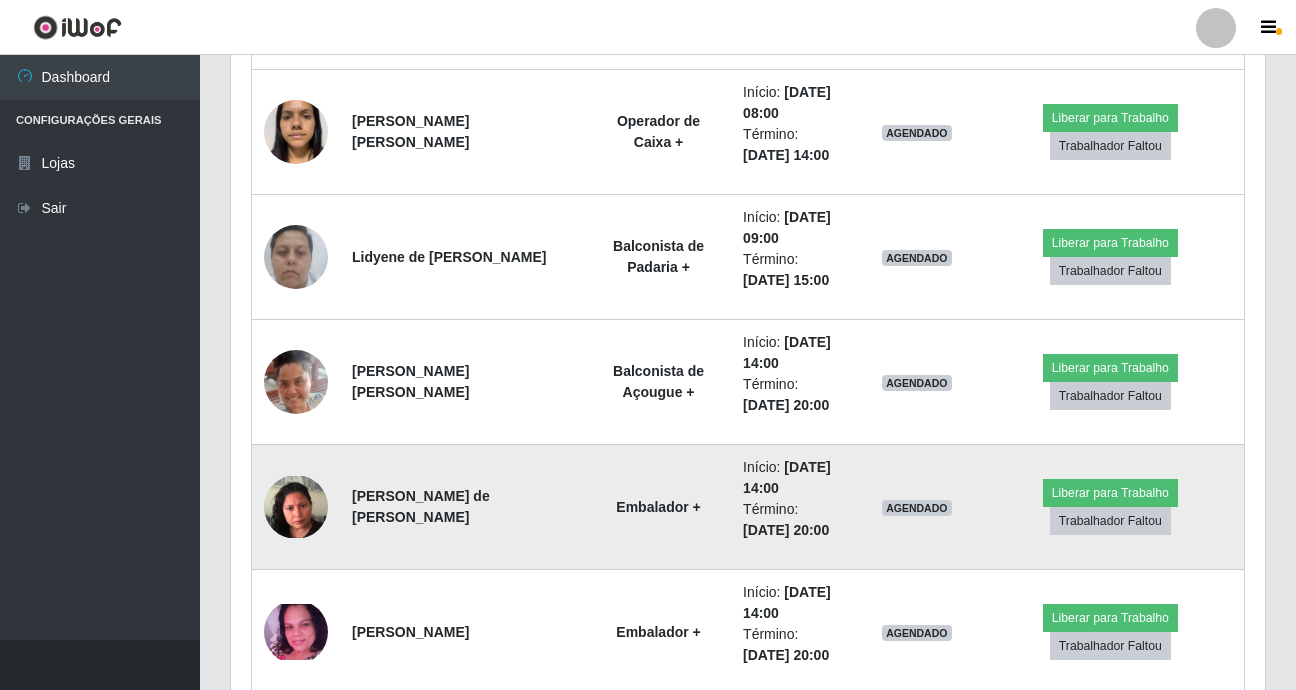 scroll, scrollTop: 999585, scrollLeft: 998981, axis: both 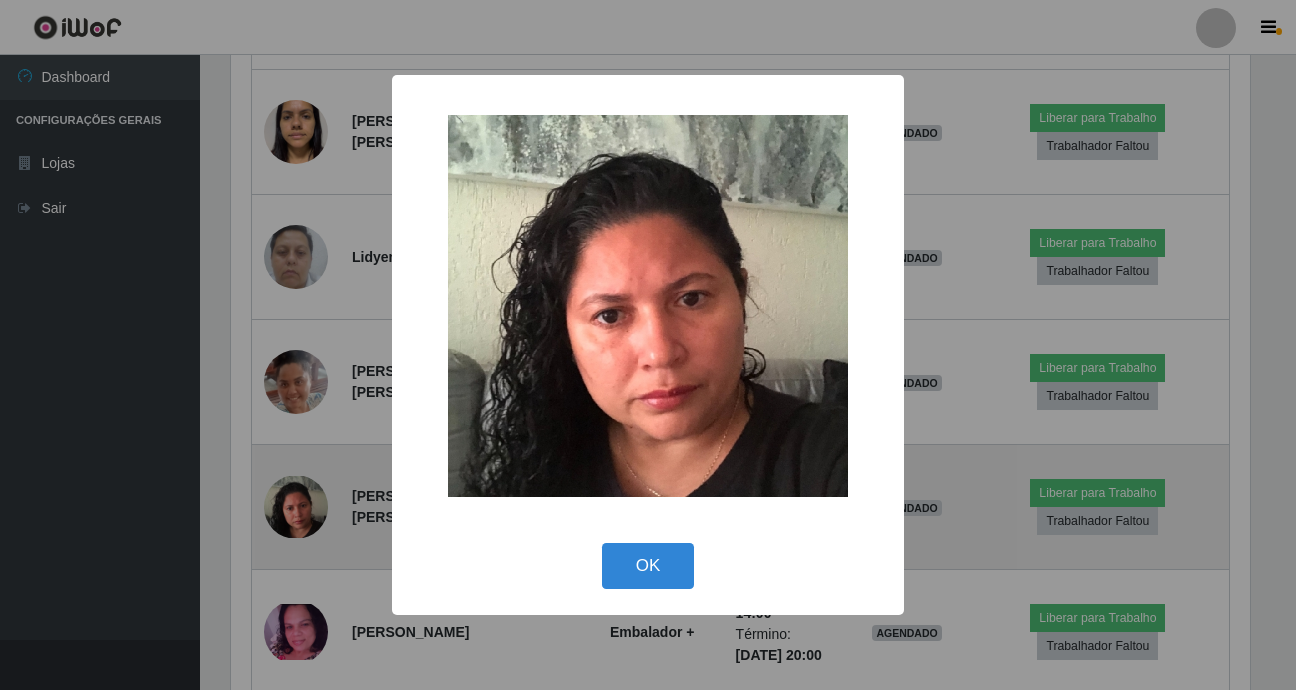 click on "× OK Cancel" at bounding box center (648, 345) 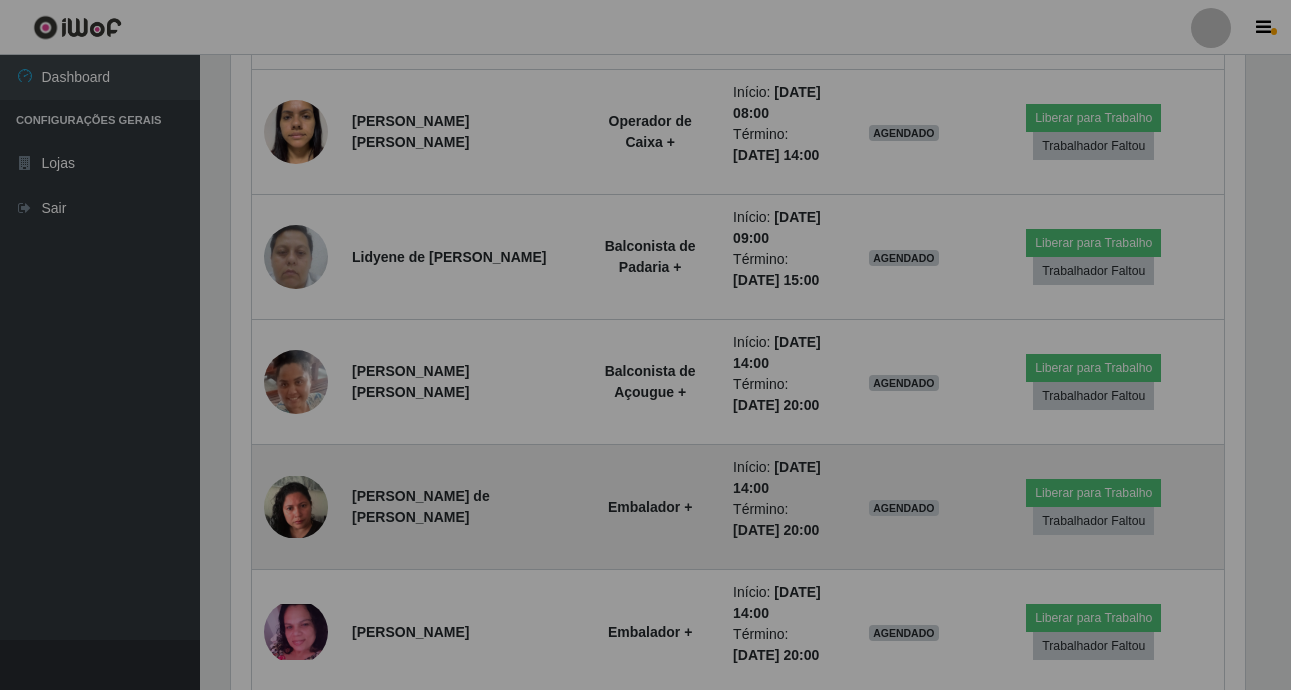 scroll, scrollTop: 999585, scrollLeft: 998971, axis: both 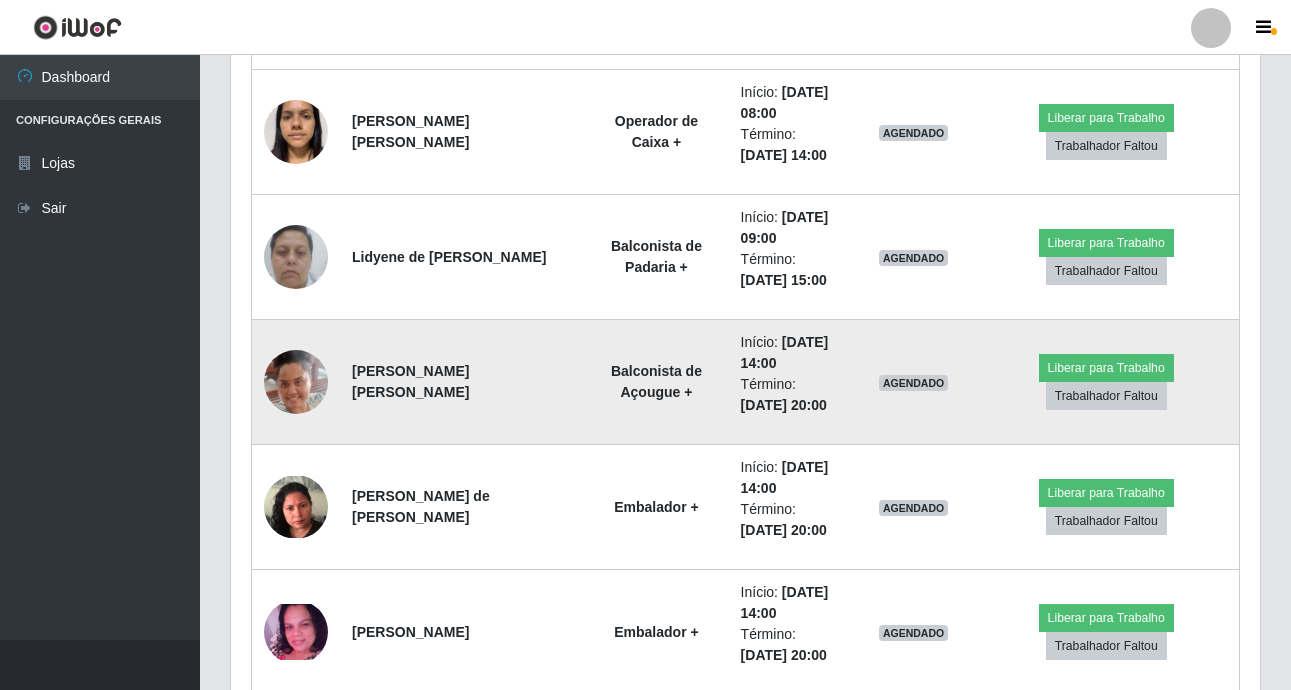 click at bounding box center [296, 381] 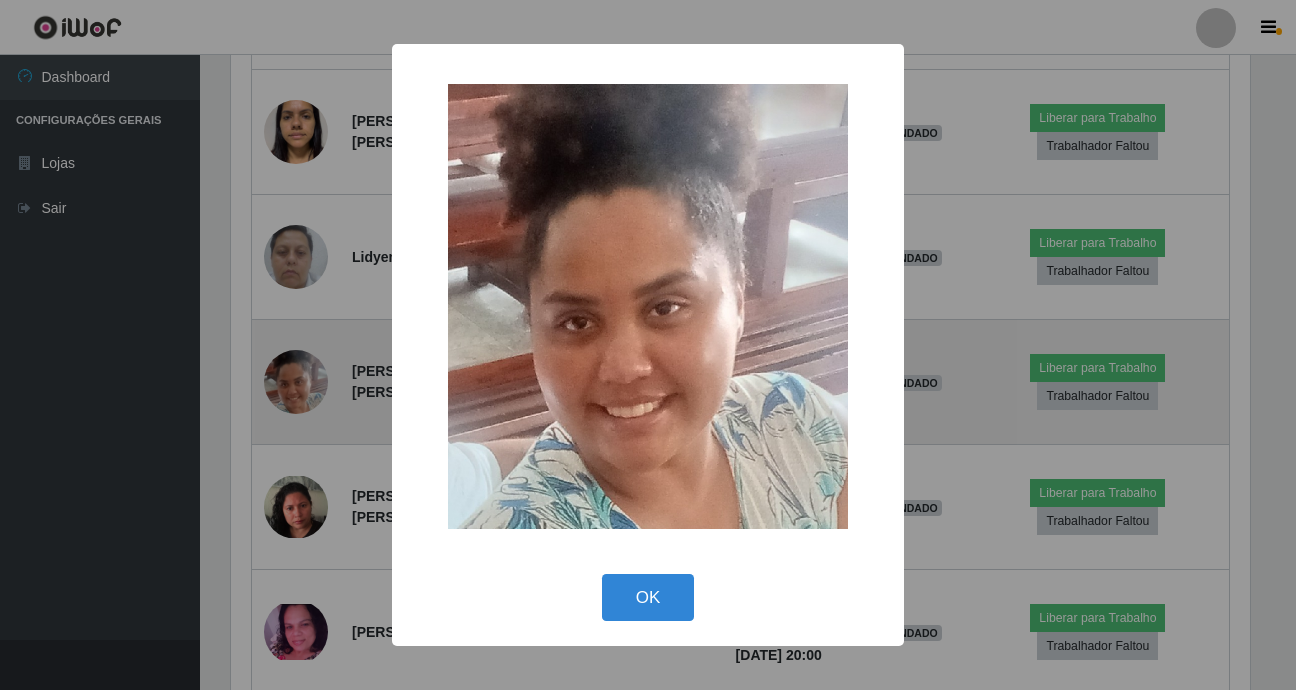 scroll, scrollTop: 999585, scrollLeft: 998981, axis: both 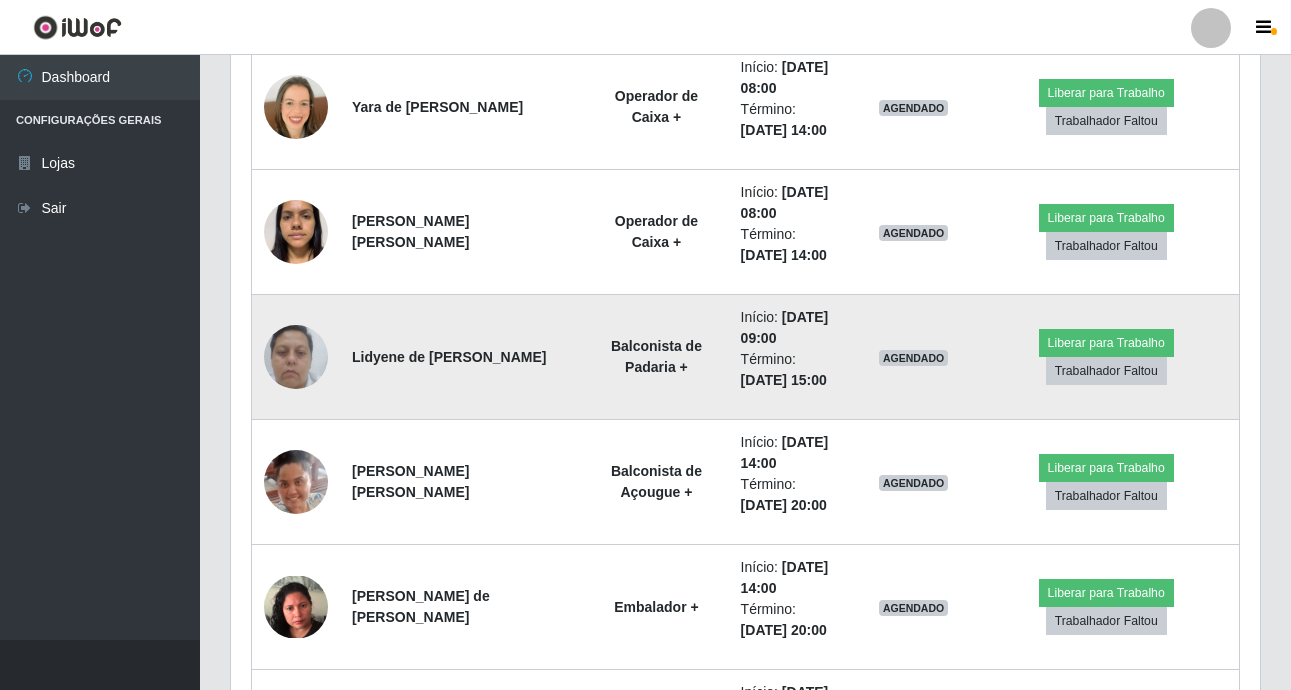 click at bounding box center (296, 356) 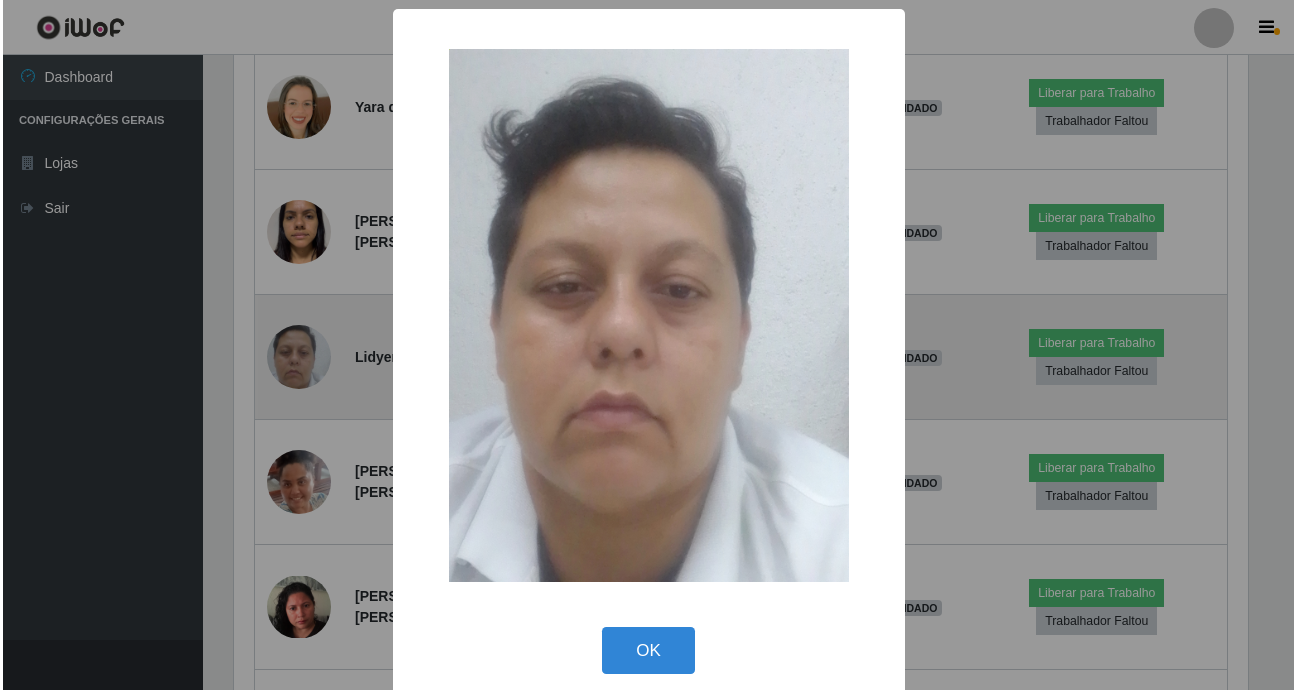 scroll, scrollTop: 999585, scrollLeft: 998981, axis: both 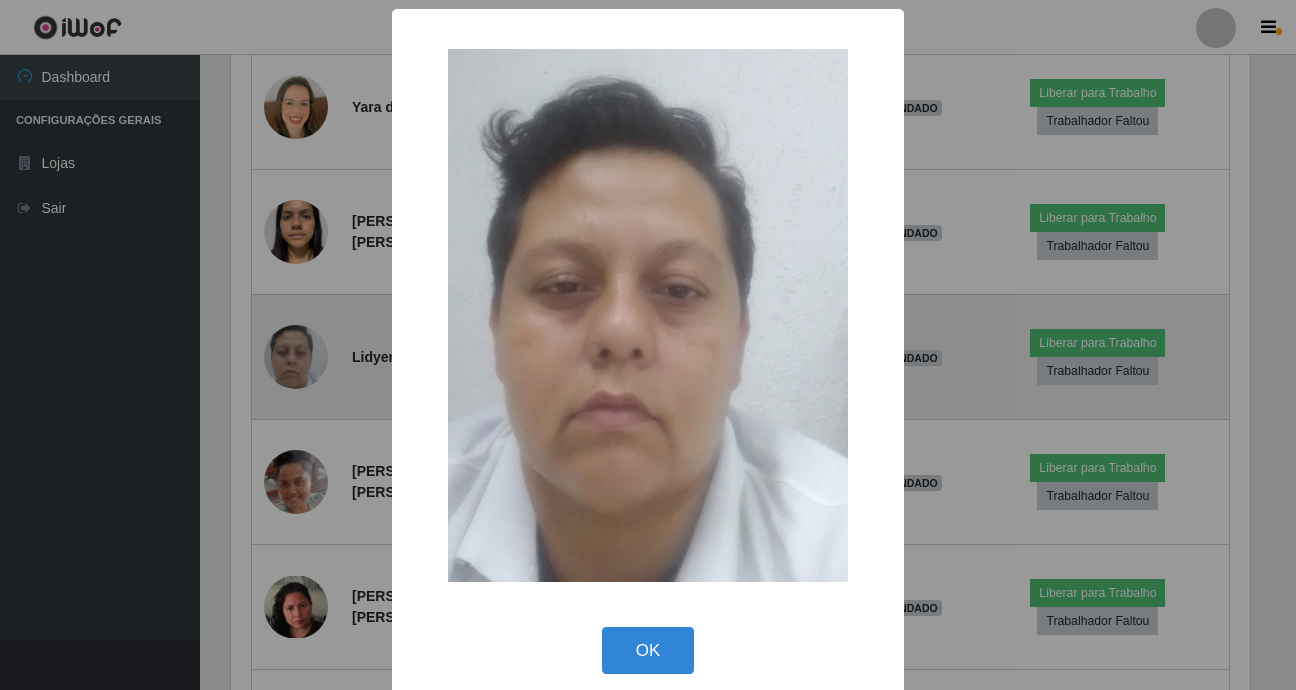 click on "× OK Cancel" at bounding box center [648, 345] 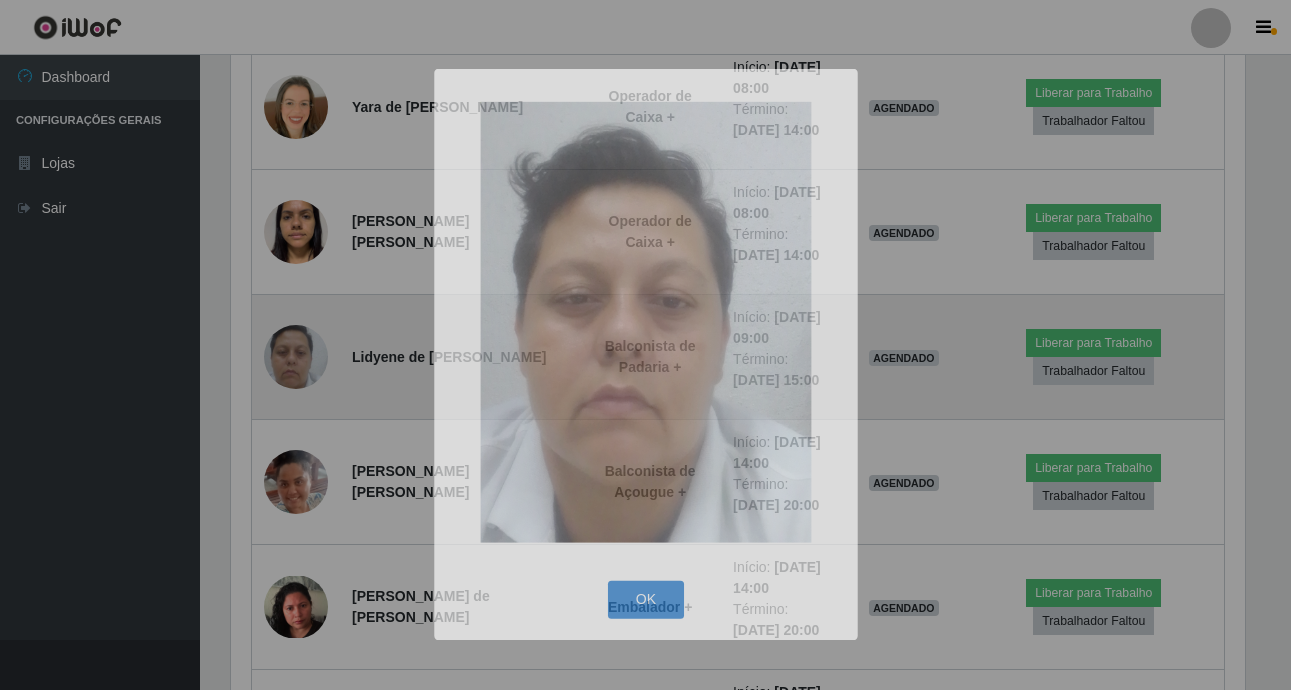 scroll, scrollTop: 999585, scrollLeft: 998971, axis: both 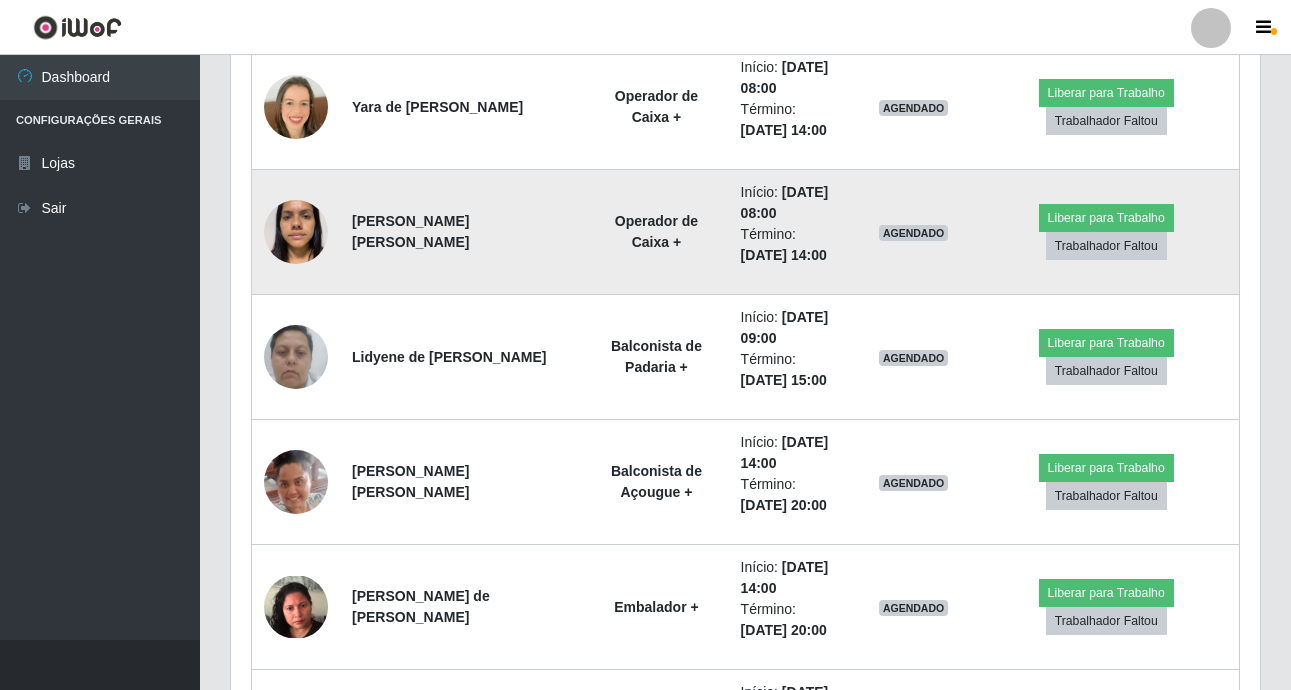 click at bounding box center (296, 231) 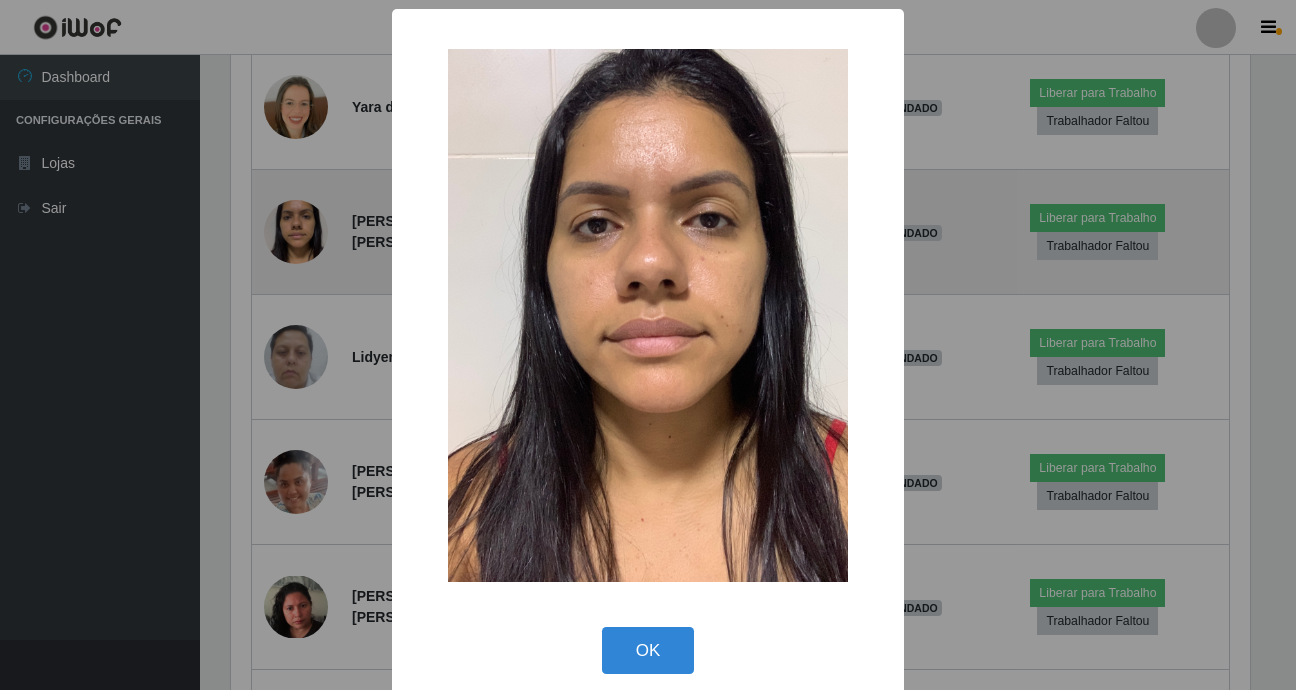 scroll, scrollTop: 999585, scrollLeft: 998981, axis: both 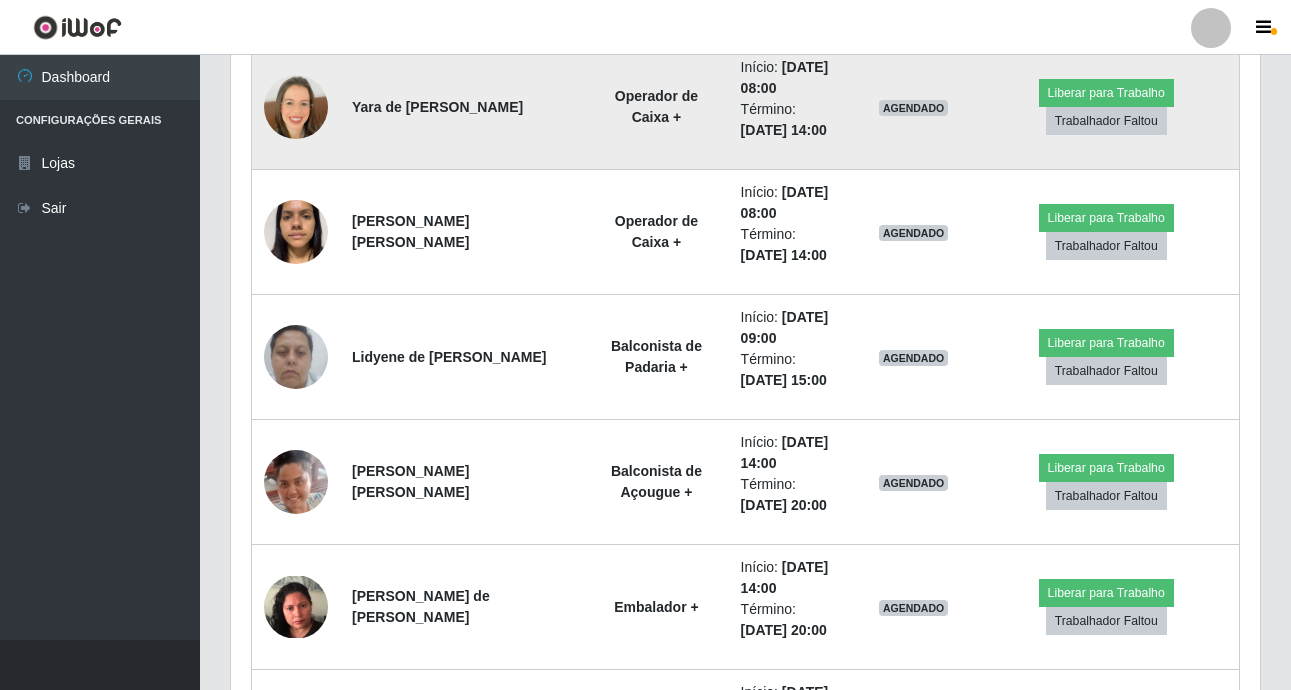 click at bounding box center [296, 107] 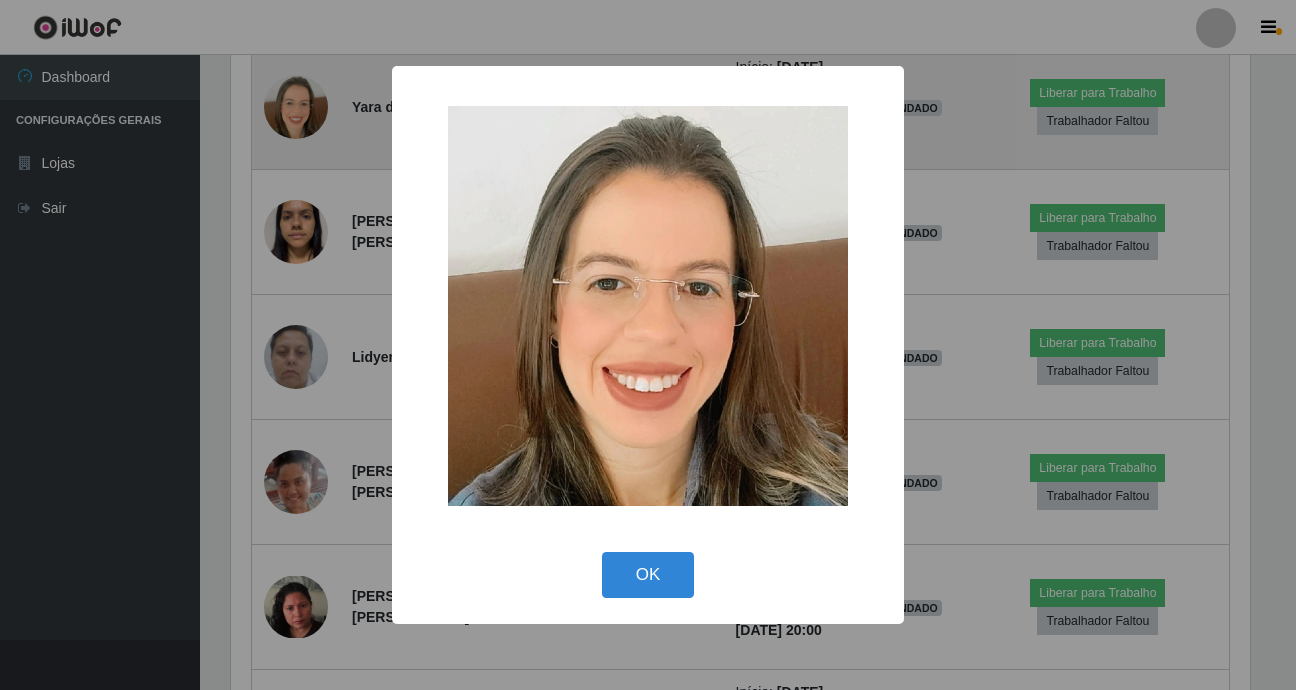scroll, scrollTop: 999585, scrollLeft: 998981, axis: both 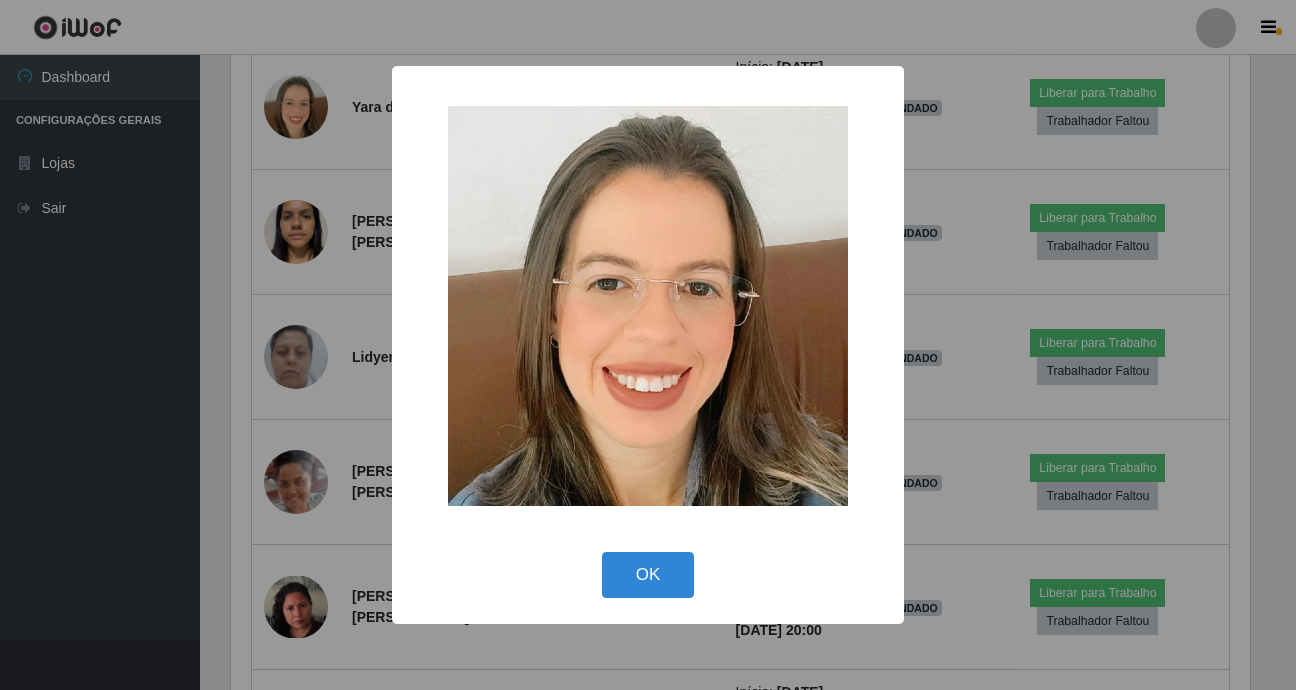click on "× OK Cancel" at bounding box center [648, 345] 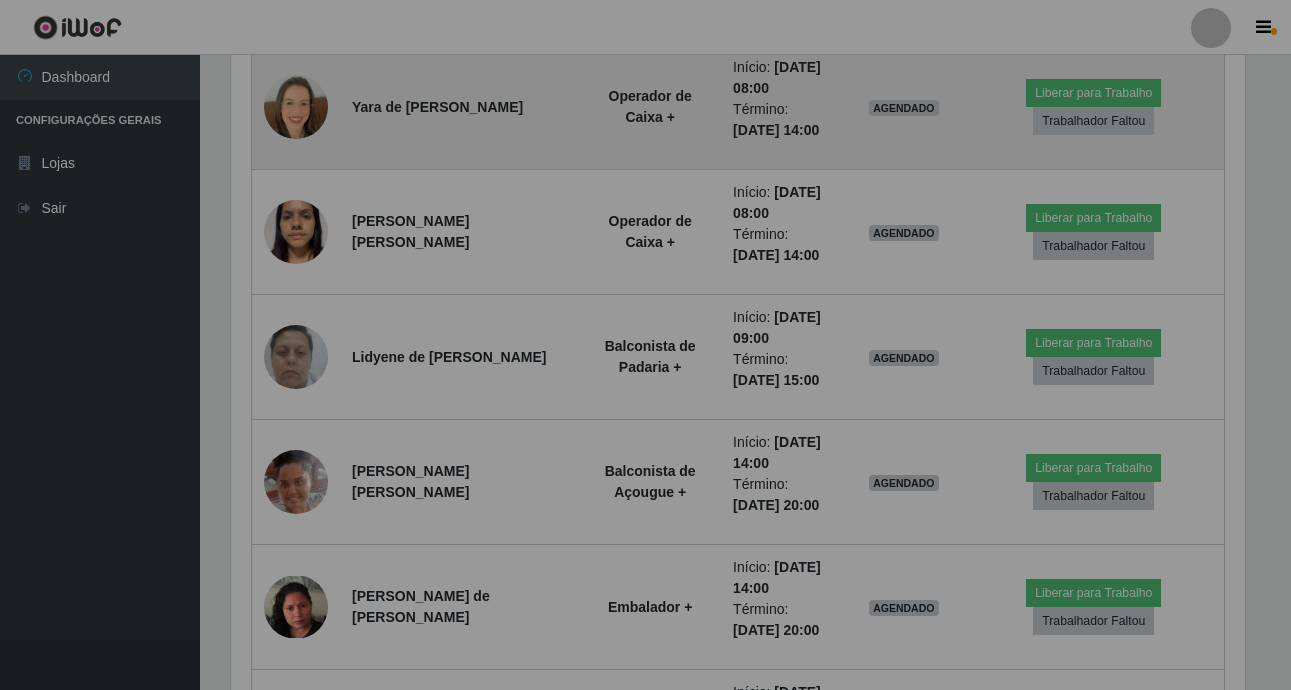 scroll, scrollTop: 999585, scrollLeft: 998971, axis: both 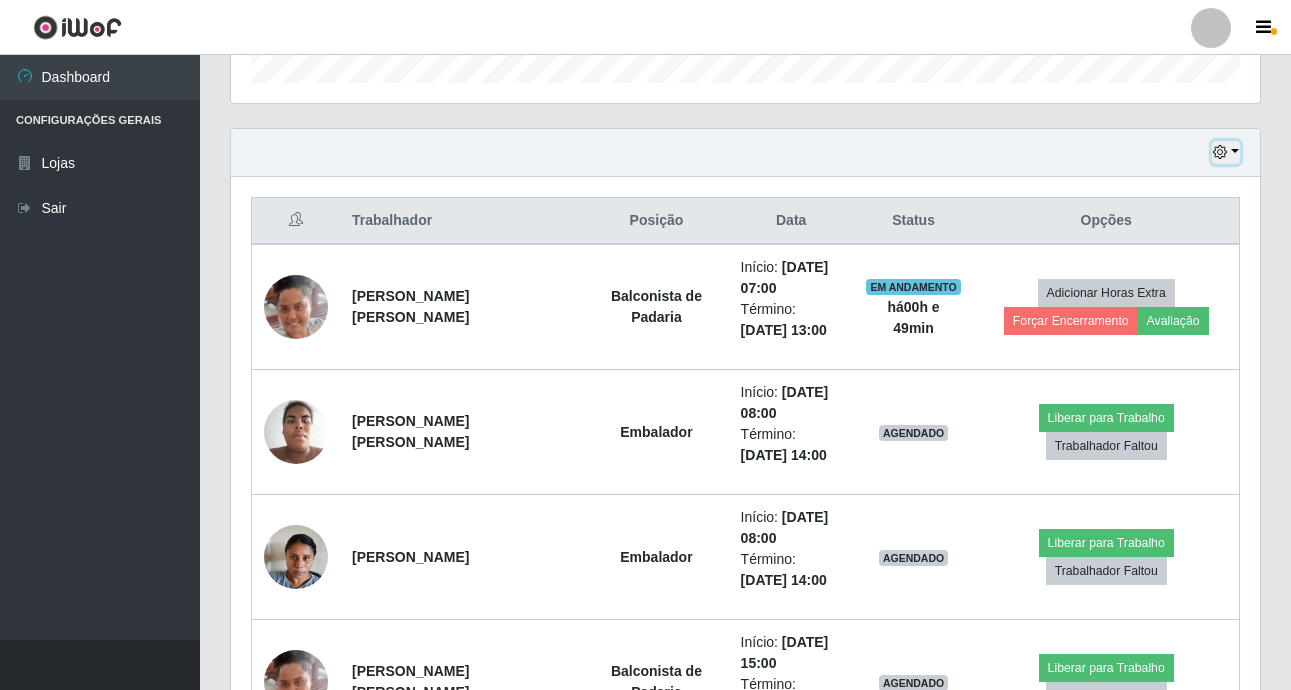 click at bounding box center [1226, 152] 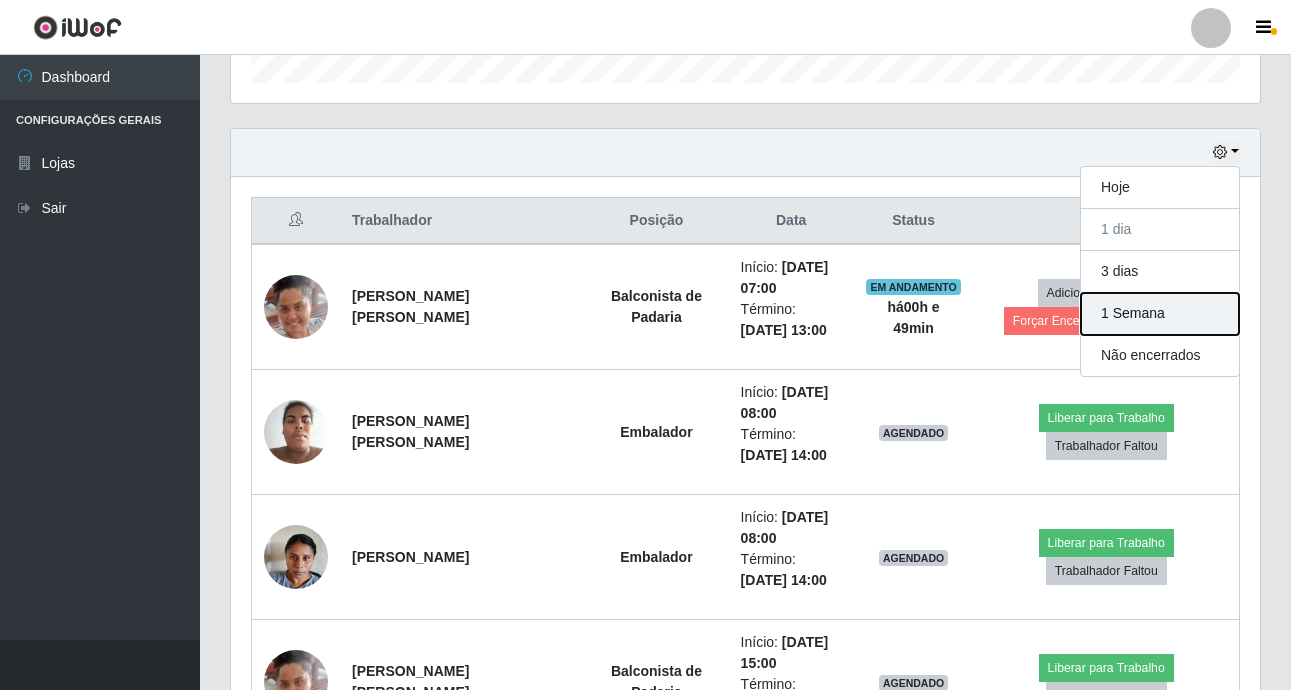 click on "1 Semana" at bounding box center (1160, 314) 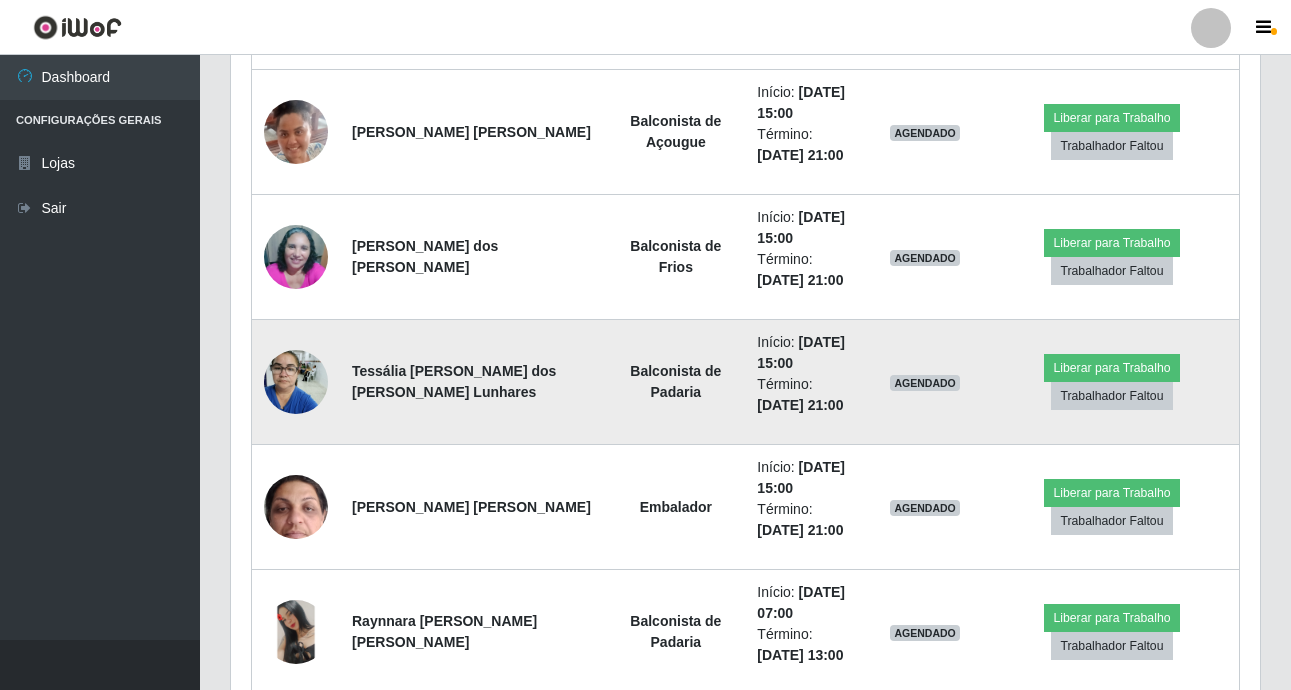 click at bounding box center [296, 381] 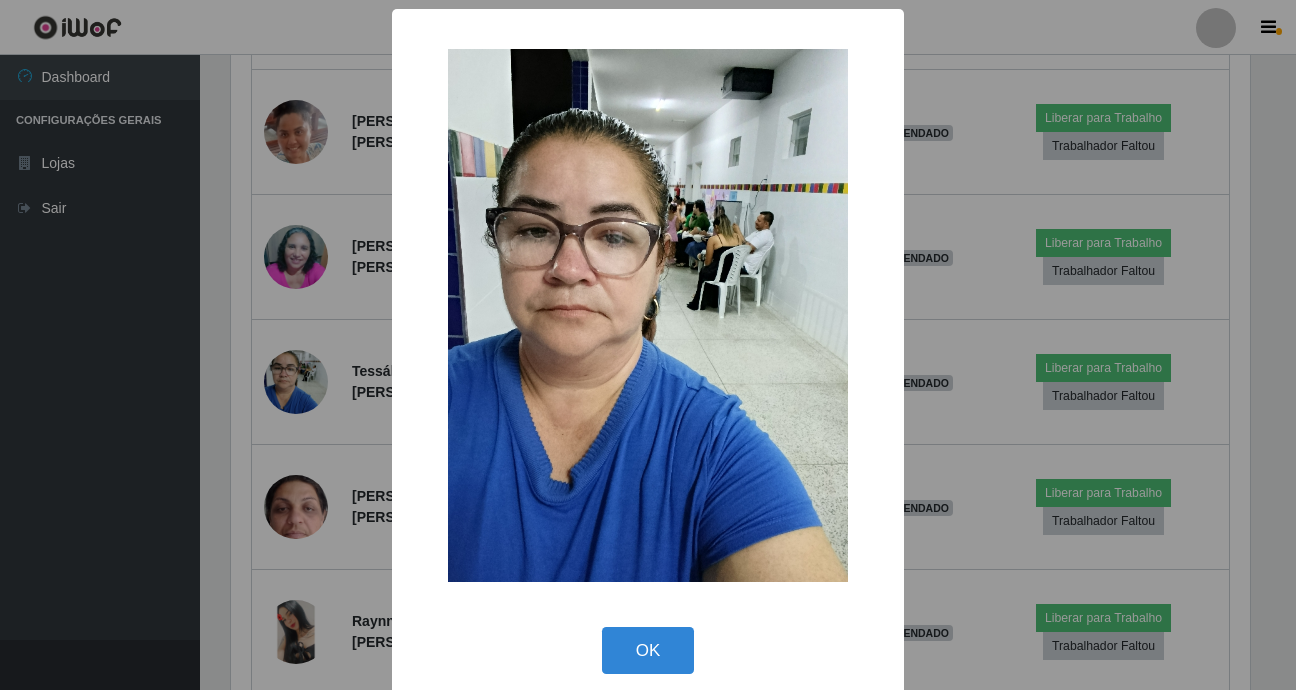 click on "× OK Cancel" at bounding box center [648, 345] 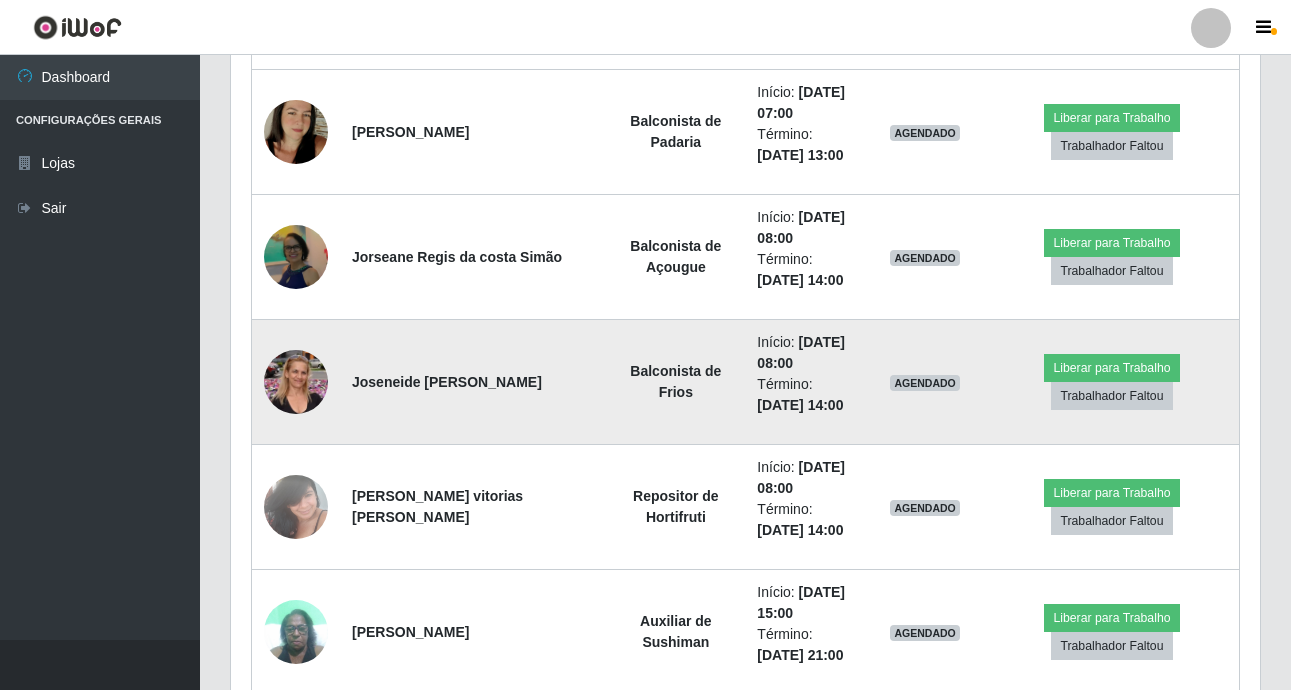 scroll, scrollTop: 5532, scrollLeft: 0, axis: vertical 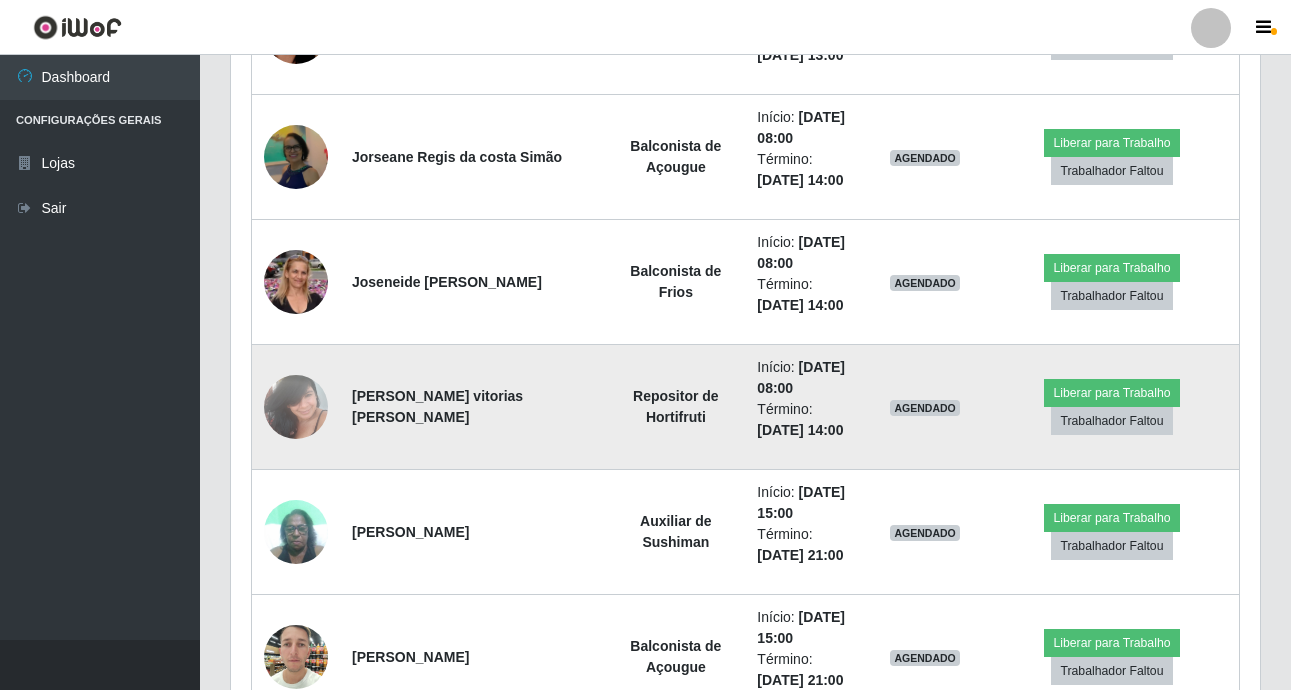 click at bounding box center [296, 406] 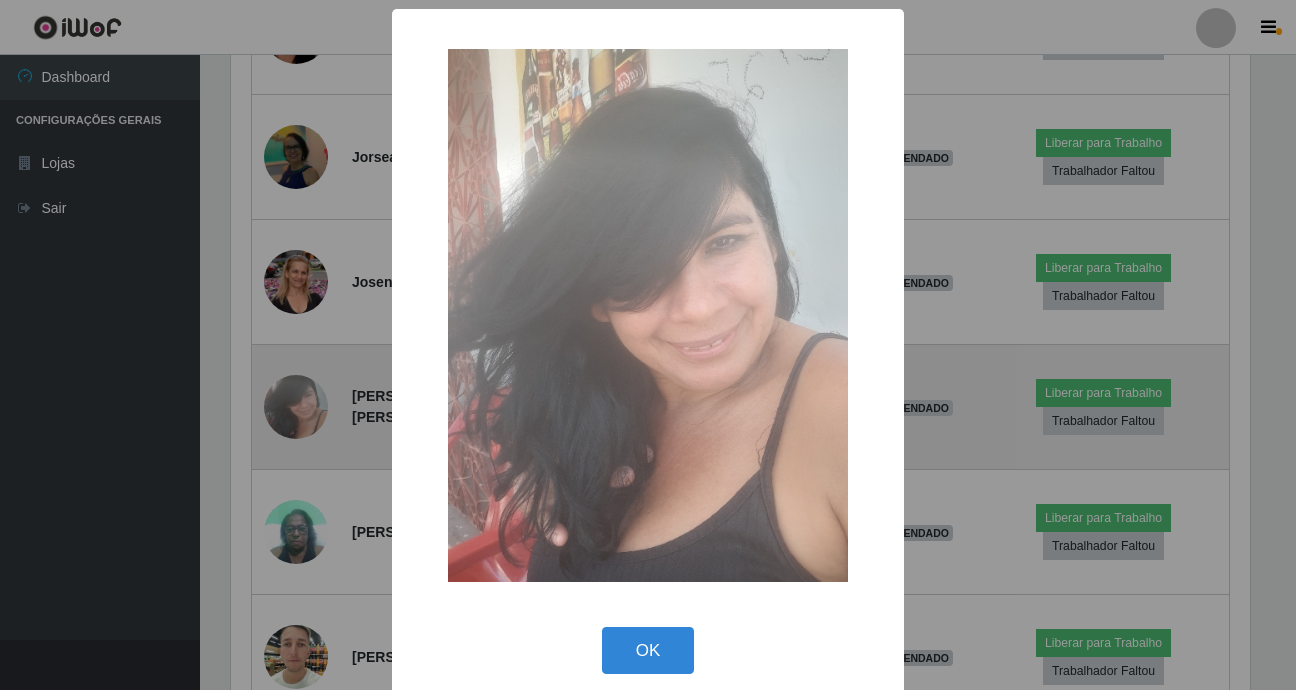 click on "× OK Cancel" at bounding box center (648, 345) 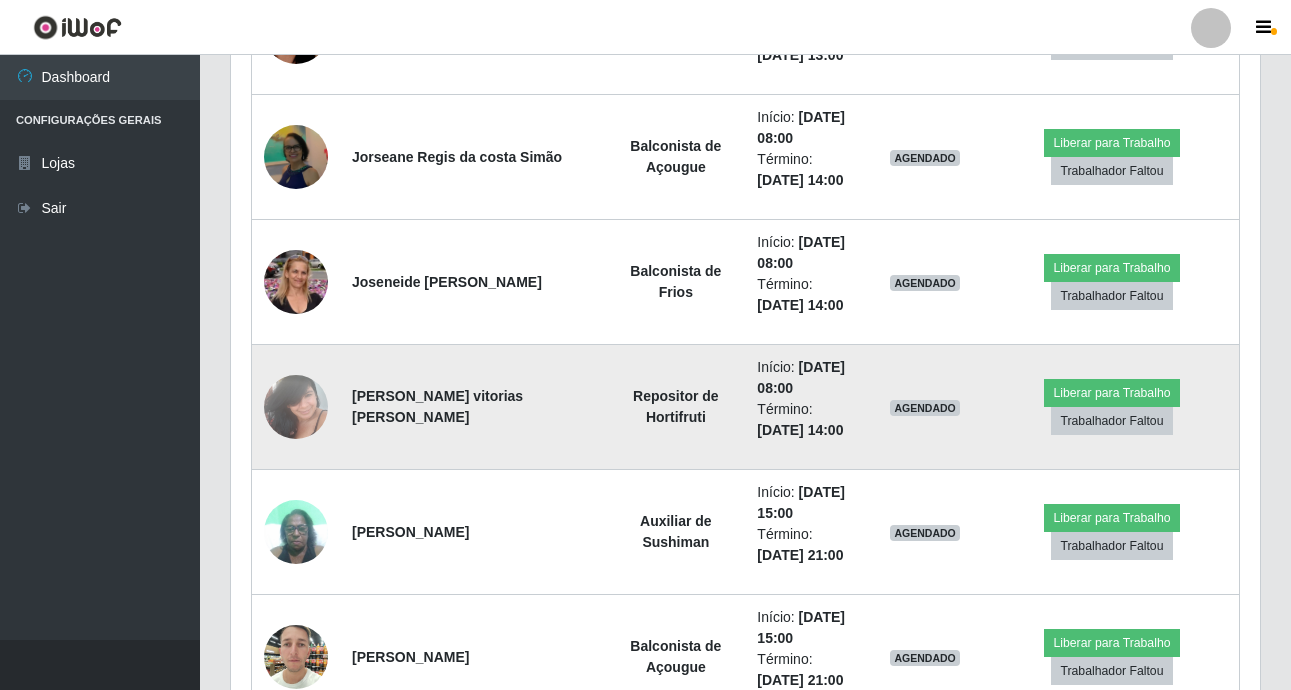 scroll, scrollTop: 999585, scrollLeft: 998971, axis: both 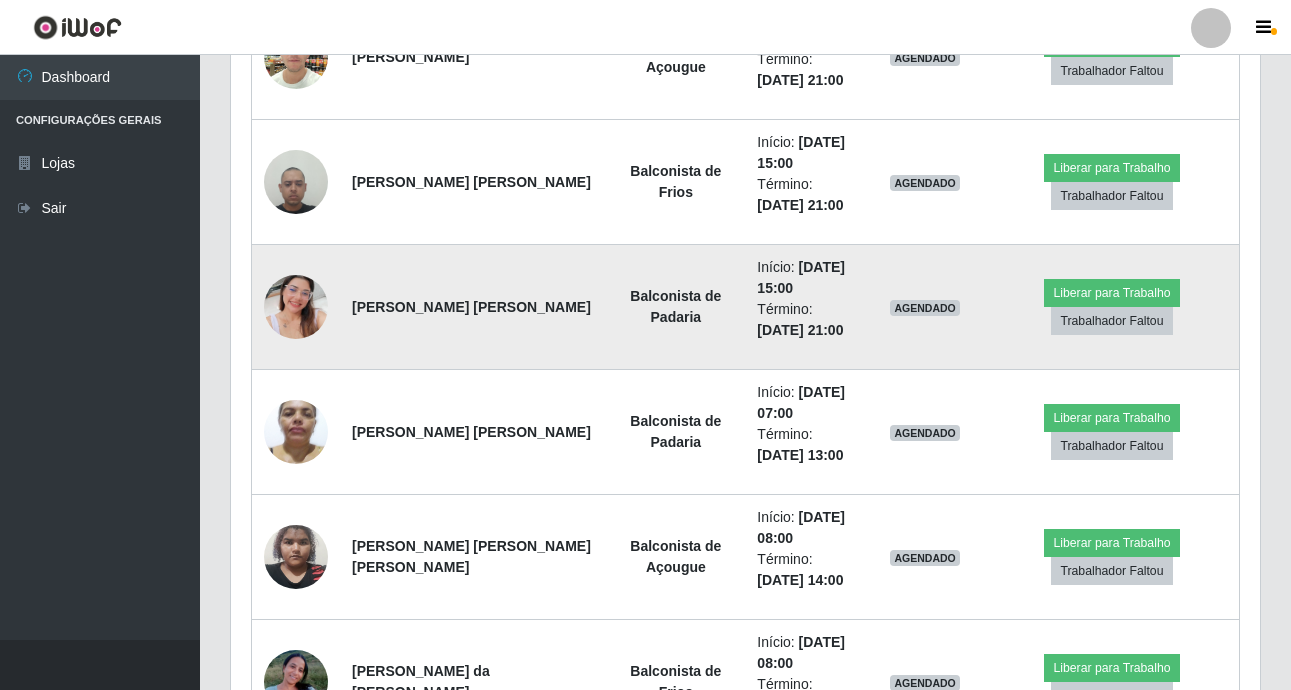 click at bounding box center [296, 307] 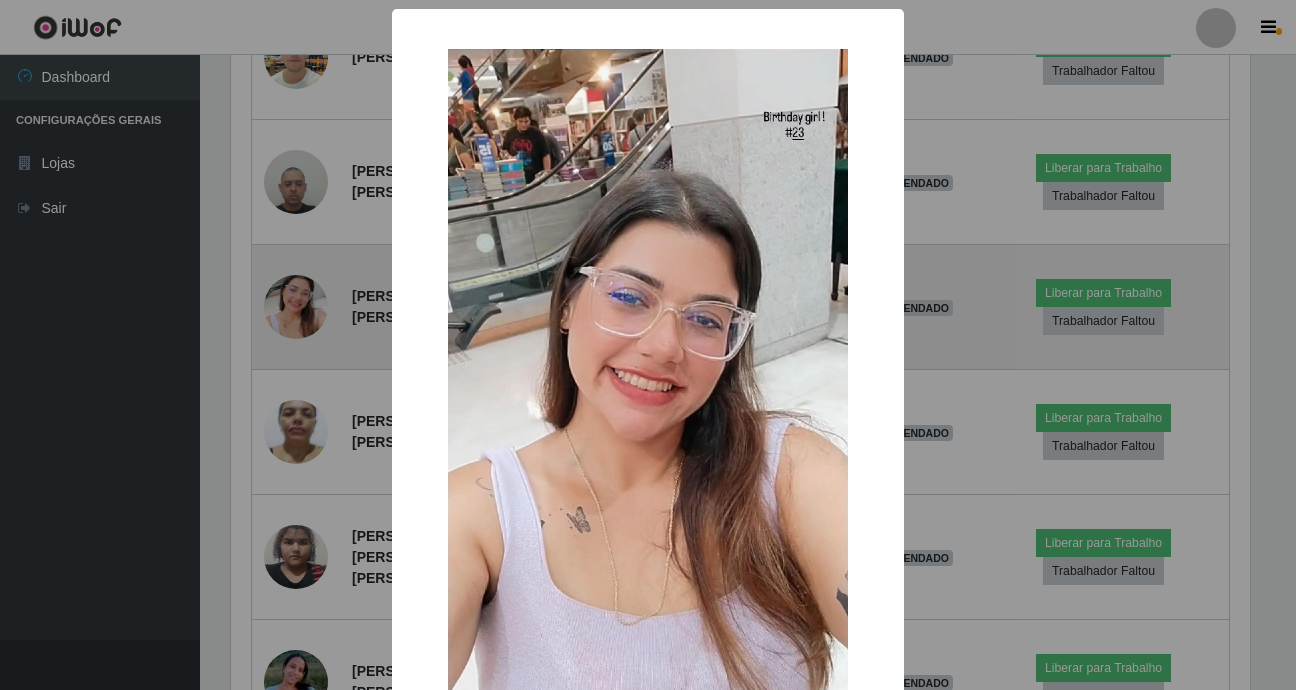 scroll, scrollTop: 999585, scrollLeft: 998981, axis: both 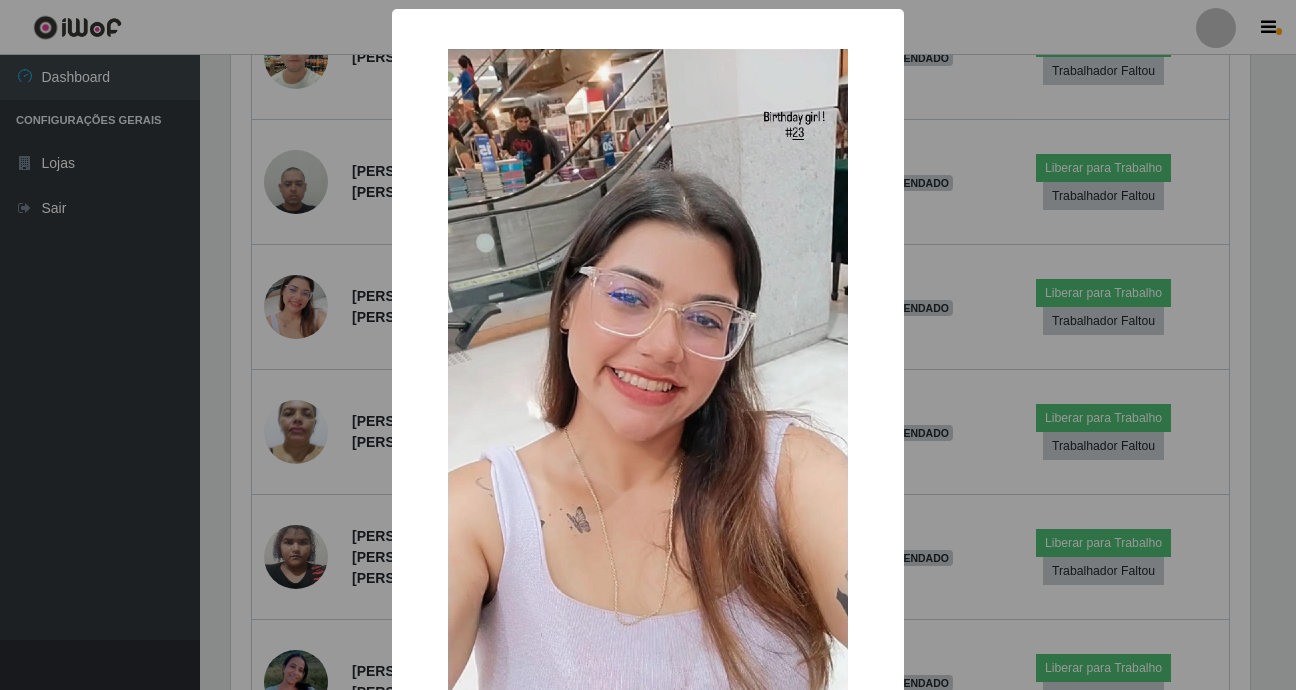 click on "× OK Cancel" at bounding box center [648, 345] 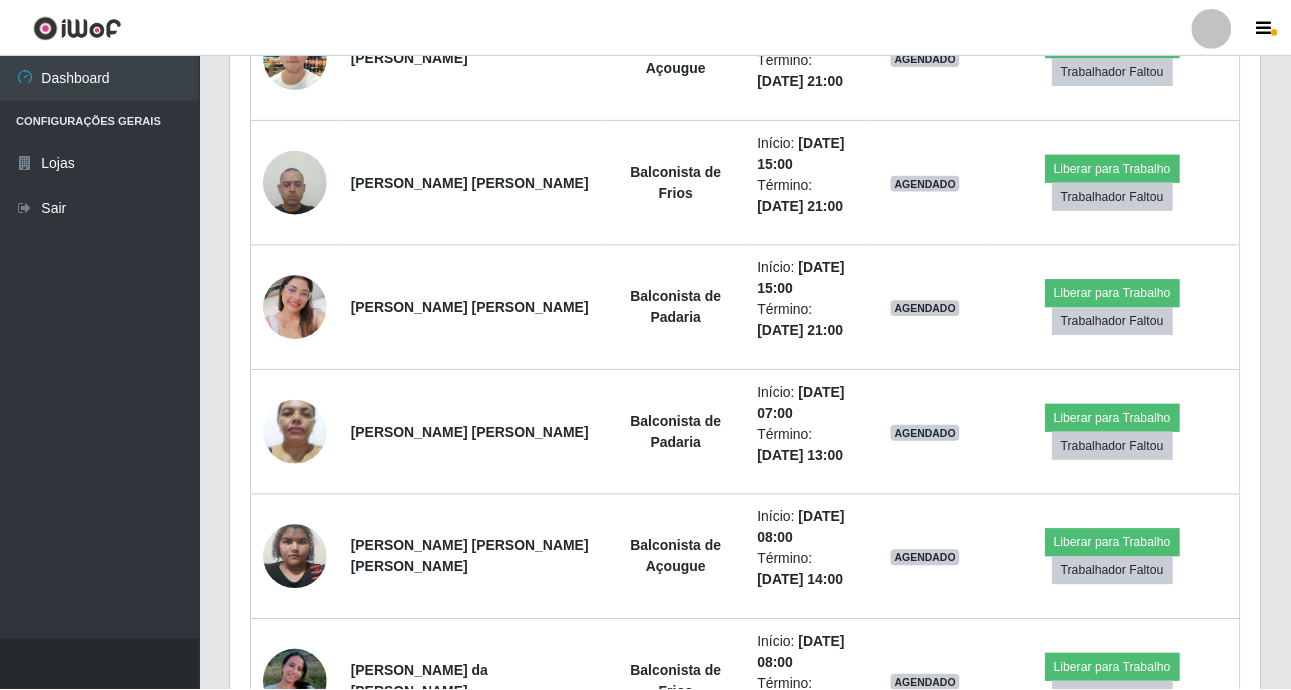 scroll, scrollTop: 999585, scrollLeft: 998971, axis: both 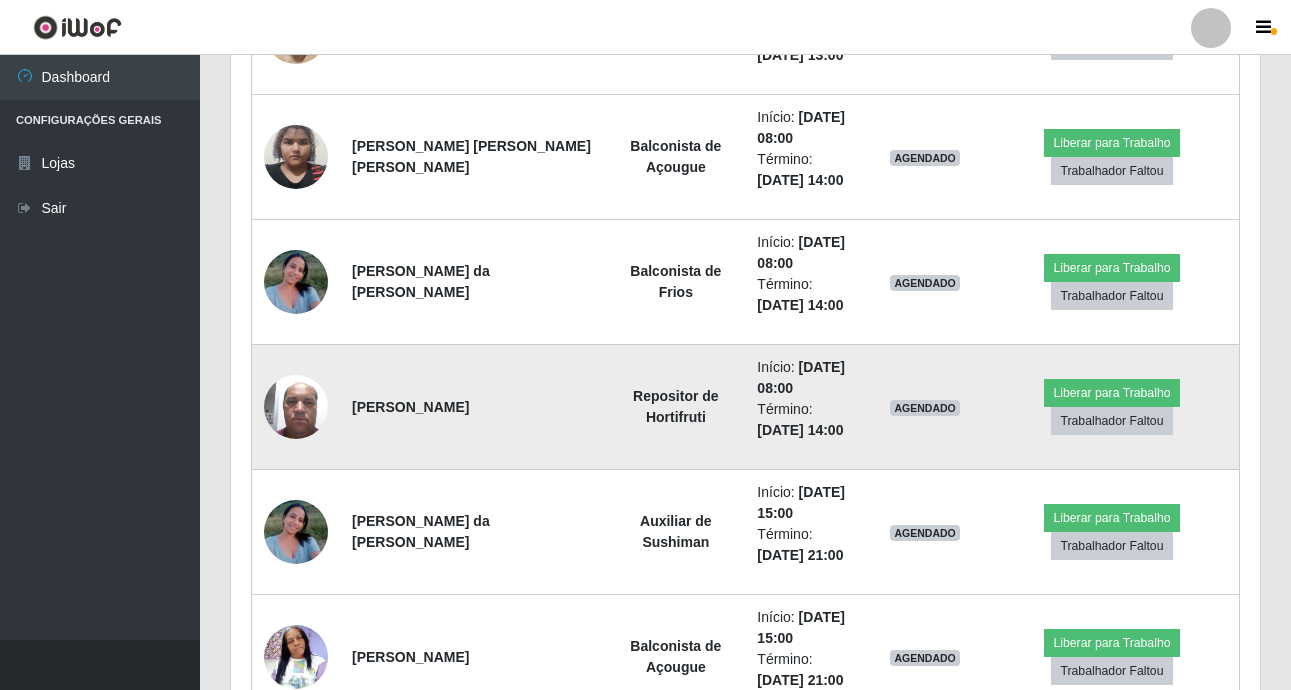 click at bounding box center [296, 406] 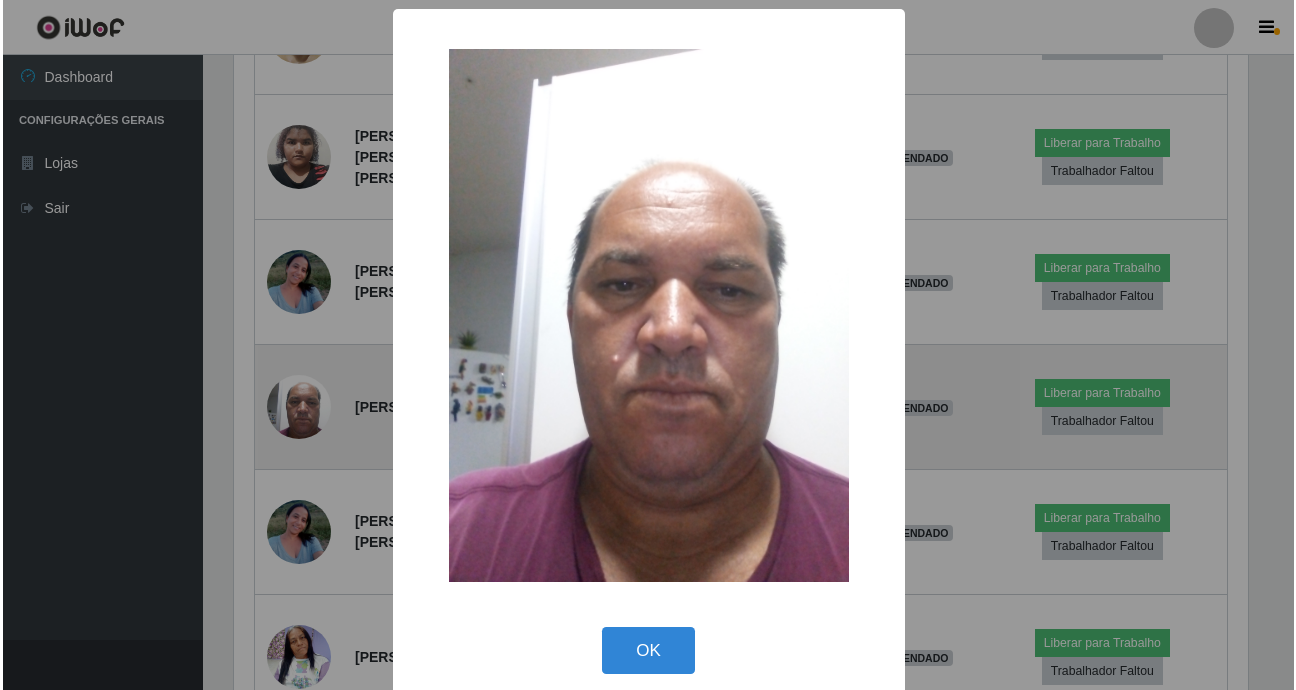 scroll, scrollTop: 999585, scrollLeft: 998981, axis: both 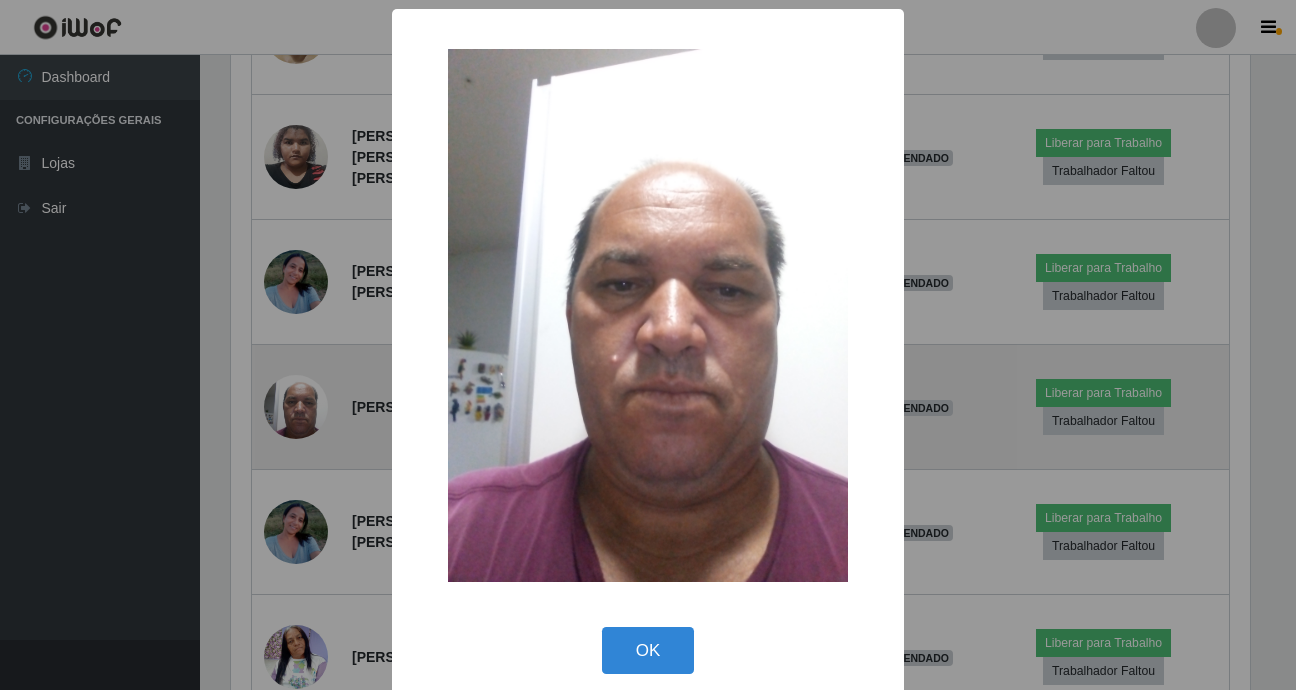 click on "× OK Cancel" at bounding box center [648, 345] 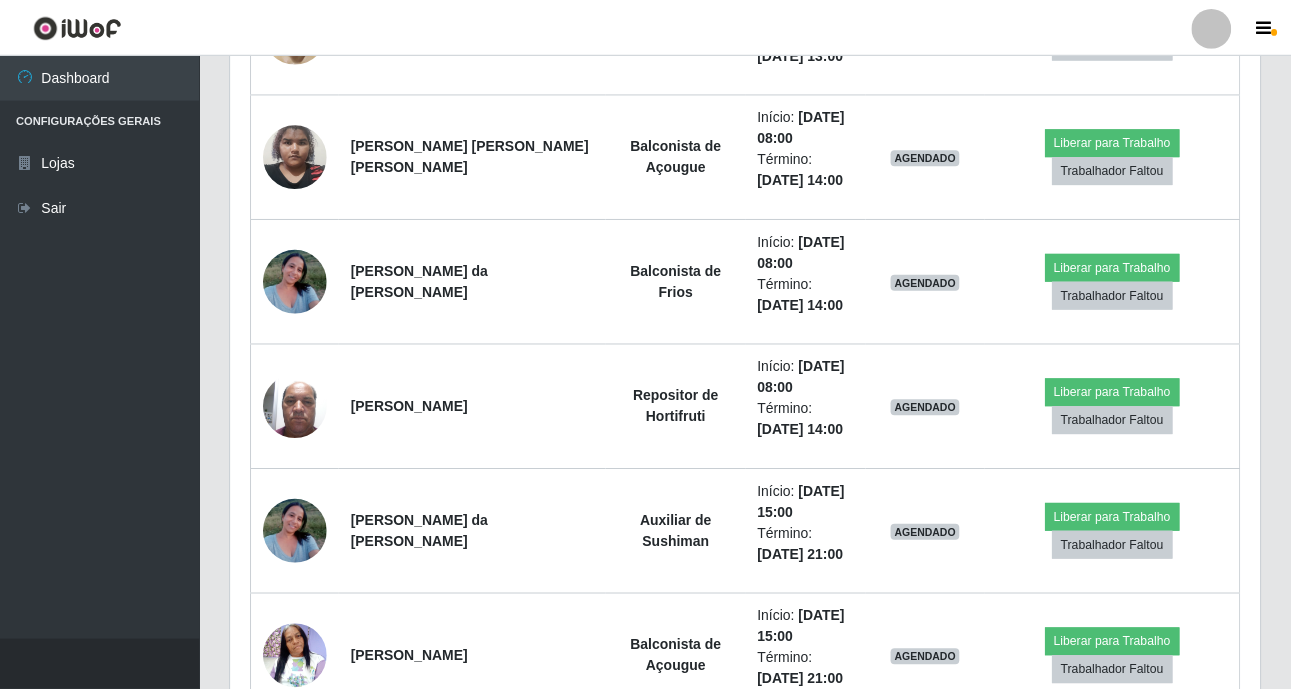scroll, scrollTop: 999585, scrollLeft: 998971, axis: both 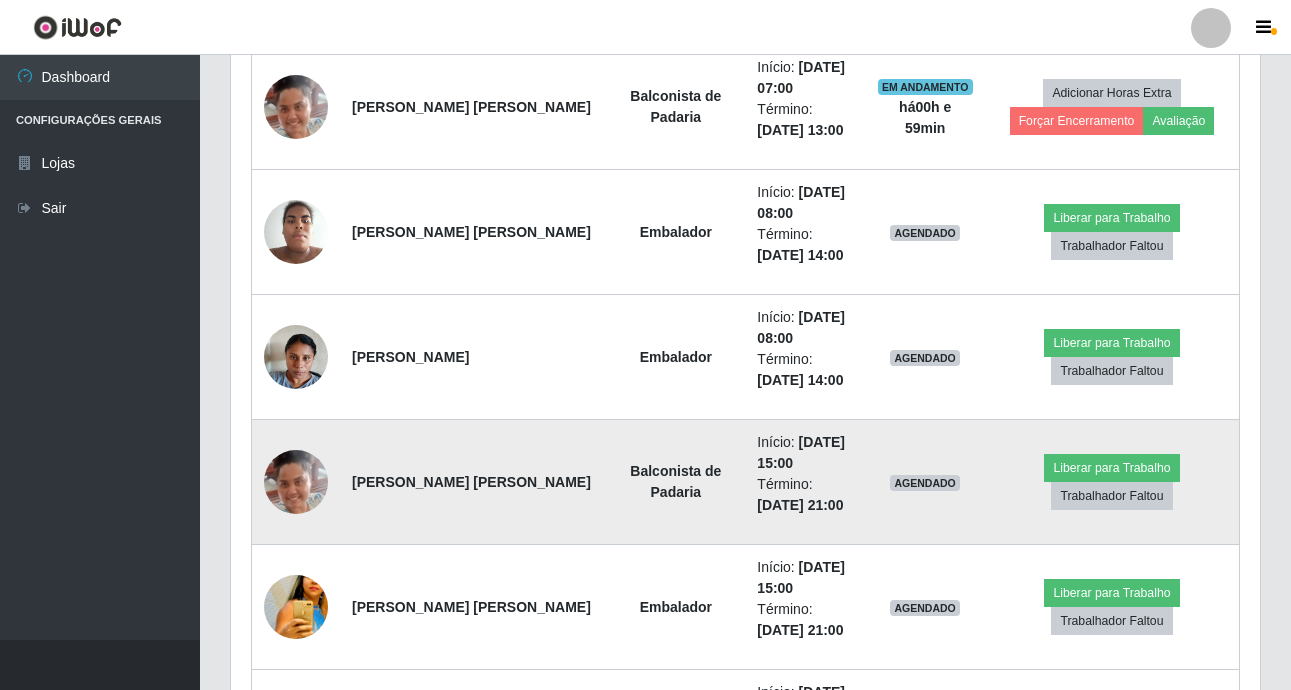 drag, startPoint x: 889, startPoint y: 417, endPoint x: 877, endPoint y: 428, distance: 16.27882 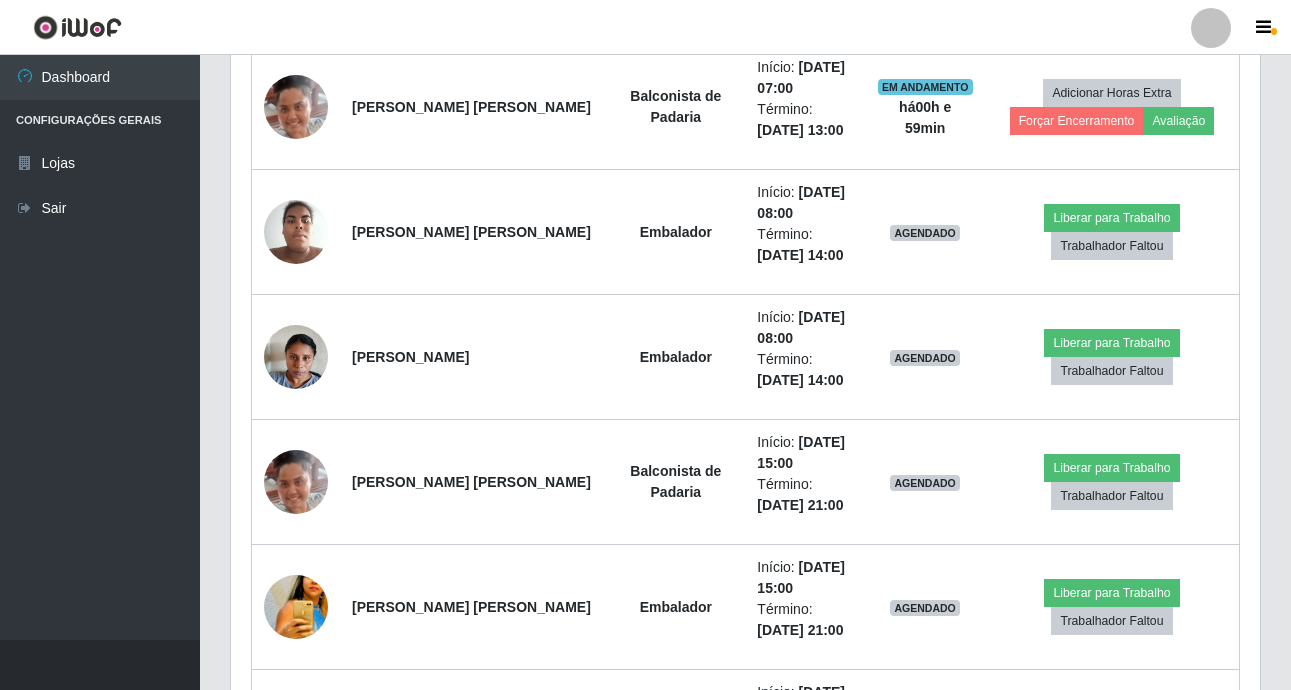click on "Carregando...  Buscar Recarregando em  4   segundos... Loja [Selecione...] Bemais Supermercados - B9 Bessa Função [Selecione...] ASG ASG + ASG ++ Auxiliar de Estoque Auxiliar de [GEOGRAPHIC_DATA] + Auxiliar de [GEOGRAPHIC_DATA] ++ Auxiliar de Sushiman Auxiliar de Sushiman+ Auxiliar de Sushiman++ Balconista de Açougue  Balconista de Açougue + Balconista de Açougue ++ Balconista de Frios Balconista de Frios + Balconista de Frios ++ Balconista de Padaria  Balconista de Padaria + Balconista de Padaria ++ Embalador Embalador + Embalador ++ Operador de Caixa Operador de Caixa + Operador de Caixa ++ Repositor  Repositor + Repositor ++ Repositor de Hortifruti Repositor de Hortifruti + Repositor de Hortifruti ++ Agendamentos Day Month 19/06 Agendamentos 76.84   Hoje 1 dia 3 [PERSON_NAME] 1 Semana Não encerrados Trabalhador Posição Data Status Opções [PERSON_NAME] [PERSON_NAME] Balconista de Padaria    Início:   [DATE] 07:00 Término:   [DATE] 13:00 EM ANDAMENTO há  00 h e   59  min   Adicionar Horas Extra Avaliação" at bounding box center [745, 3806] 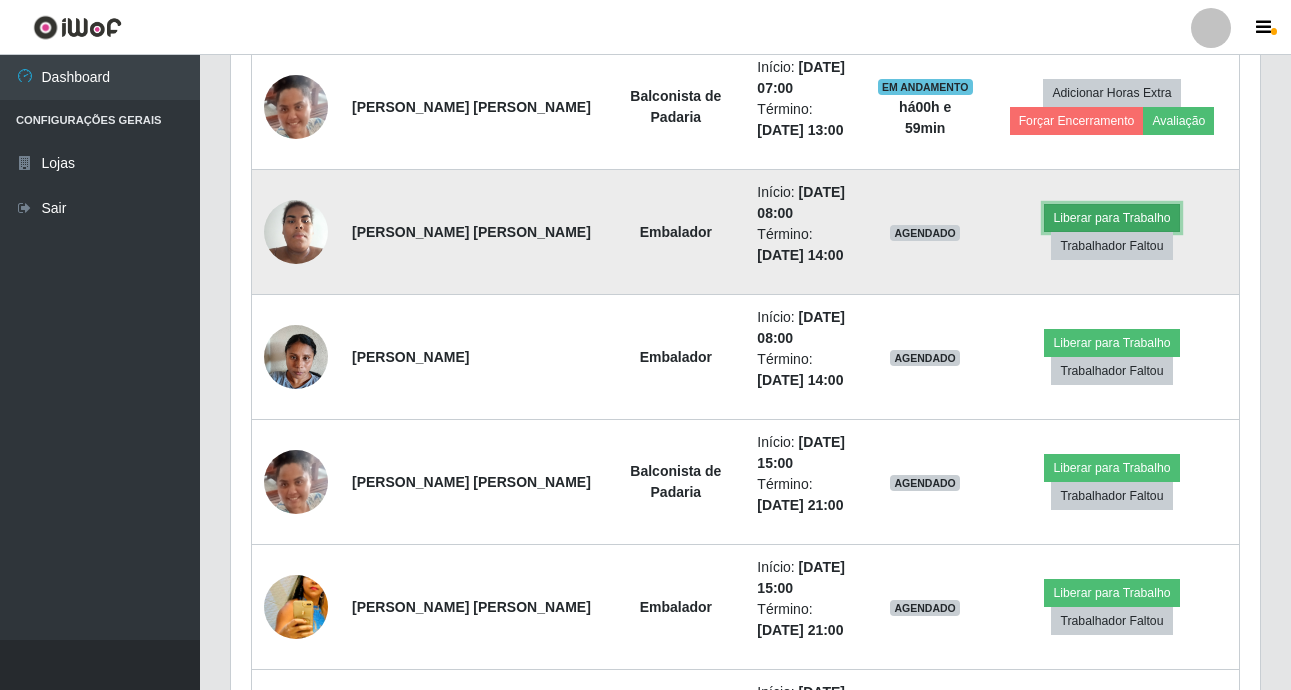 click on "Liberar para Trabalho" at bounding box center [1111, 218] 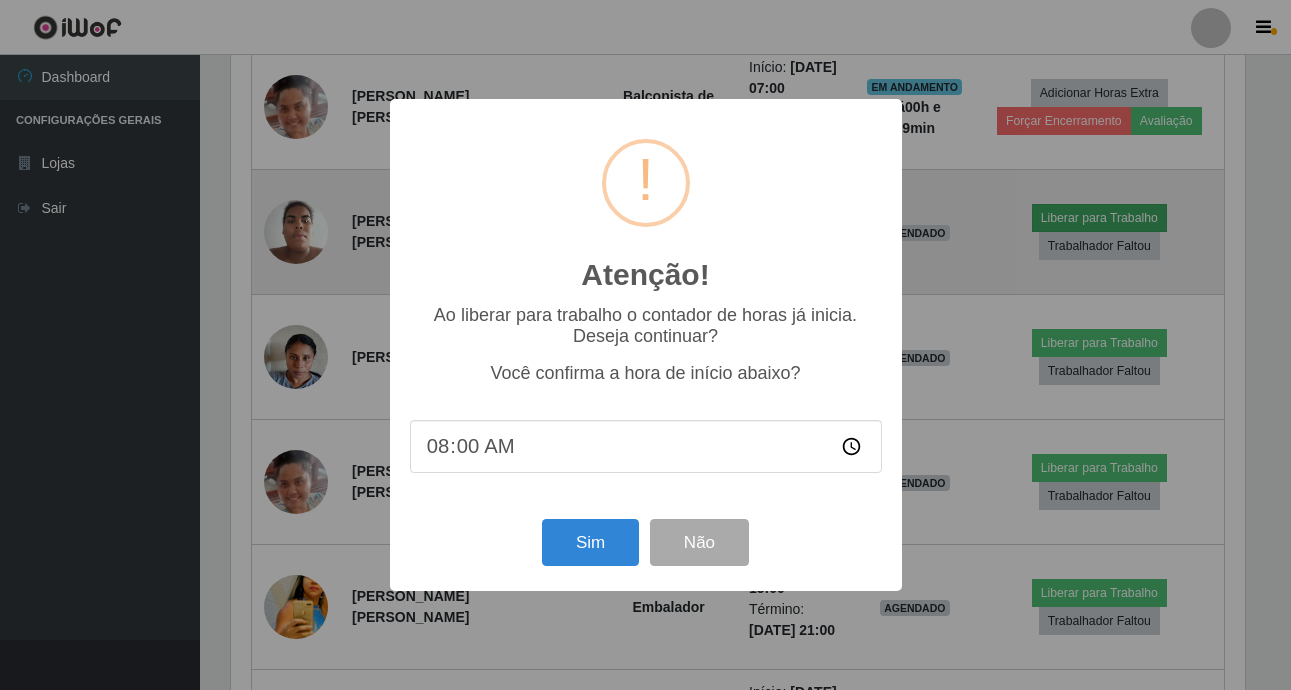 scroll, scrollTop: 999585, scrollLeft: 998981, axis: both 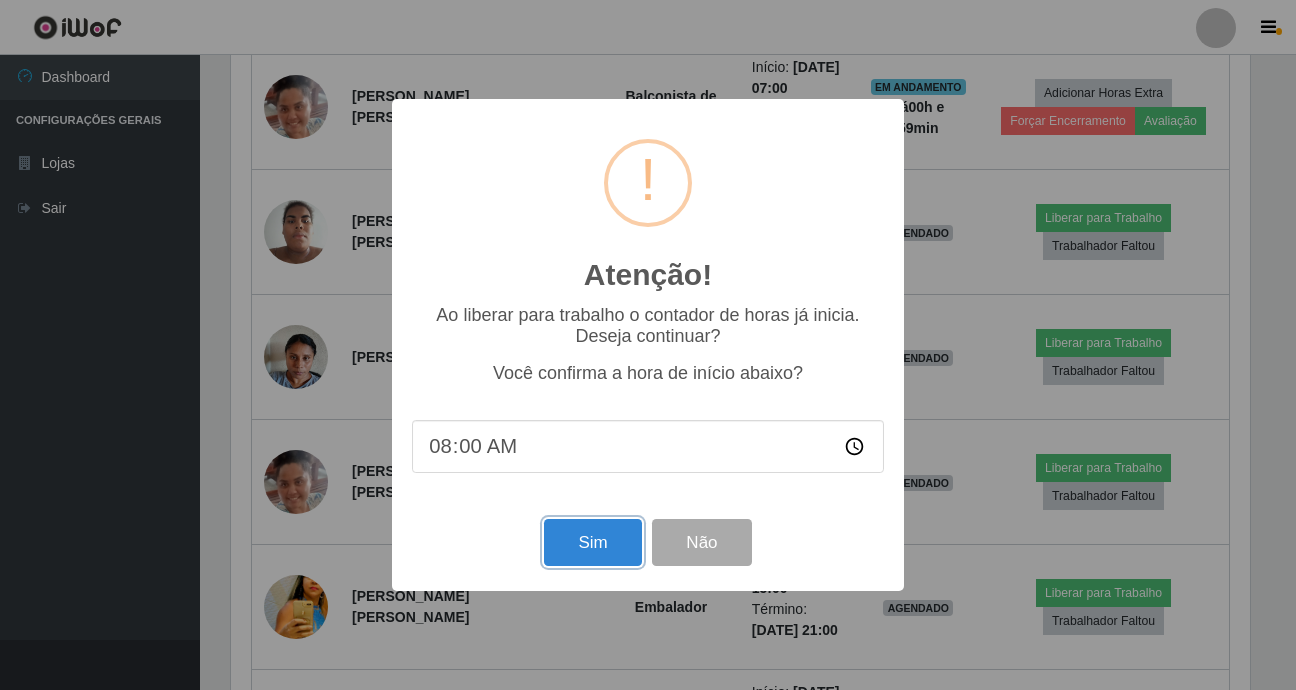 drag, startPoint x: 583, startPoint y: 537, endPoint x: 595, endPoint y: 520, distance: 20.808653 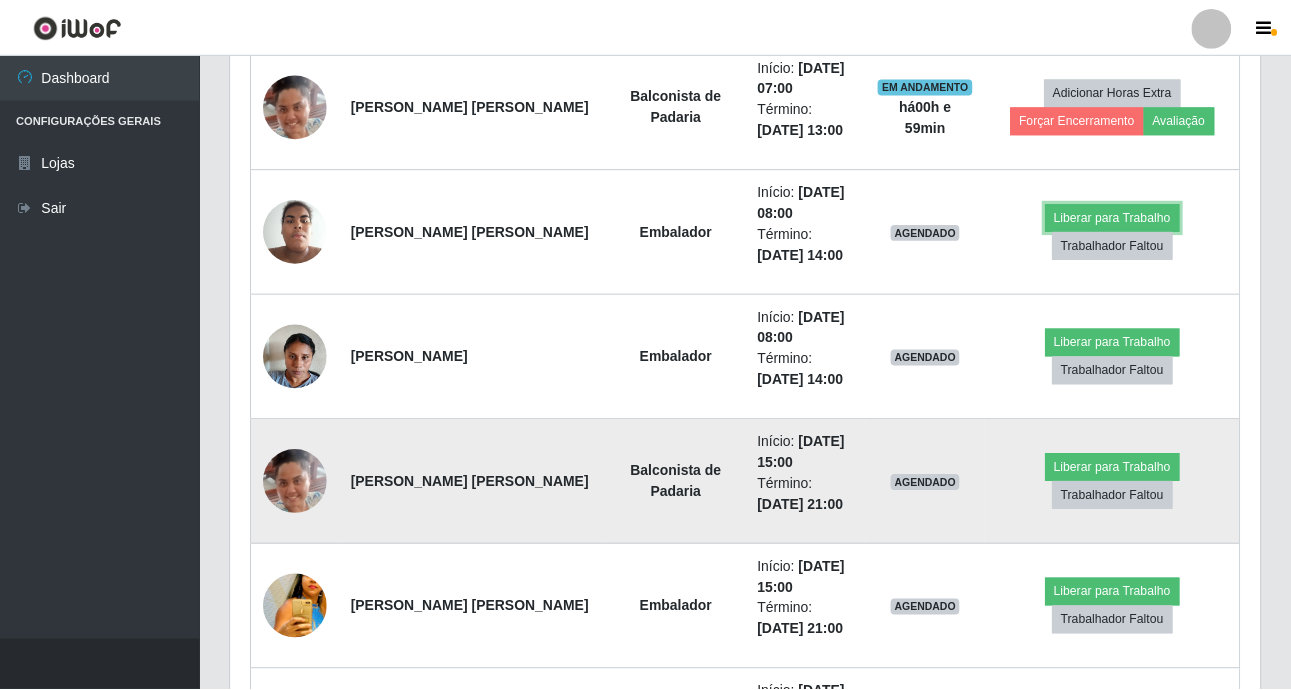 scroll, scrollTop: 999585, scrollLeft: 998971, axis: both 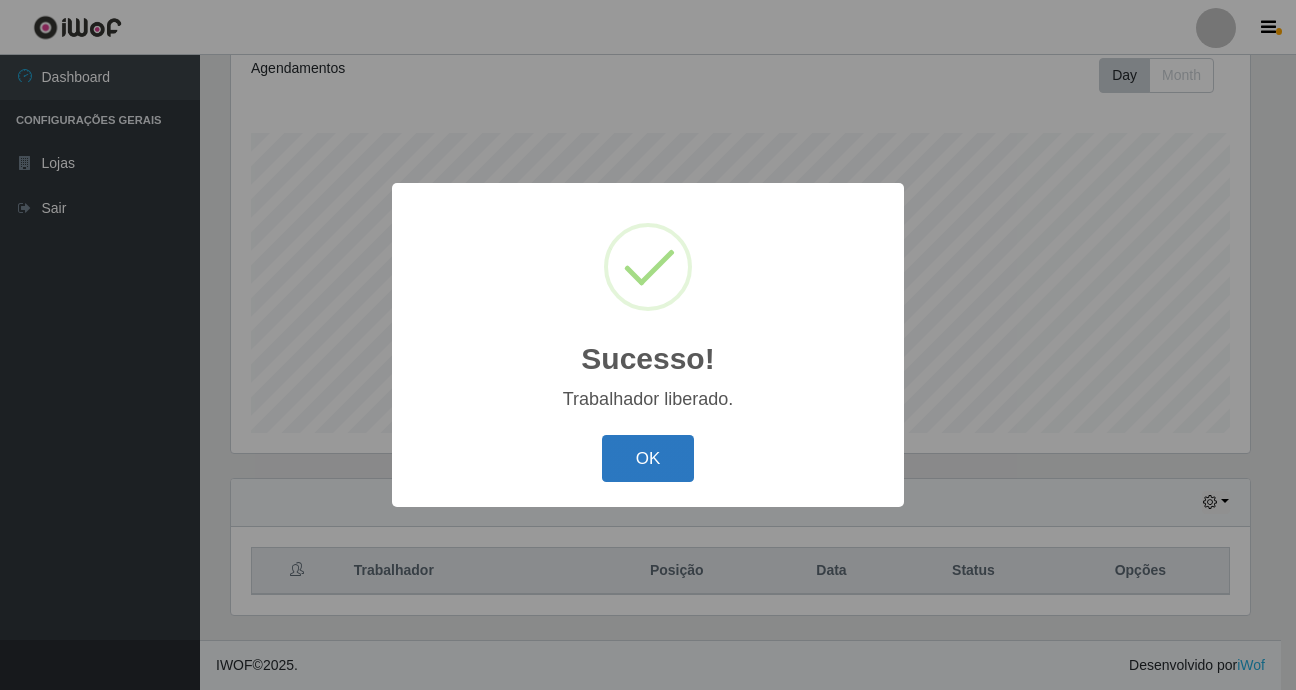click on "OK" at bounding box center [648, 458] 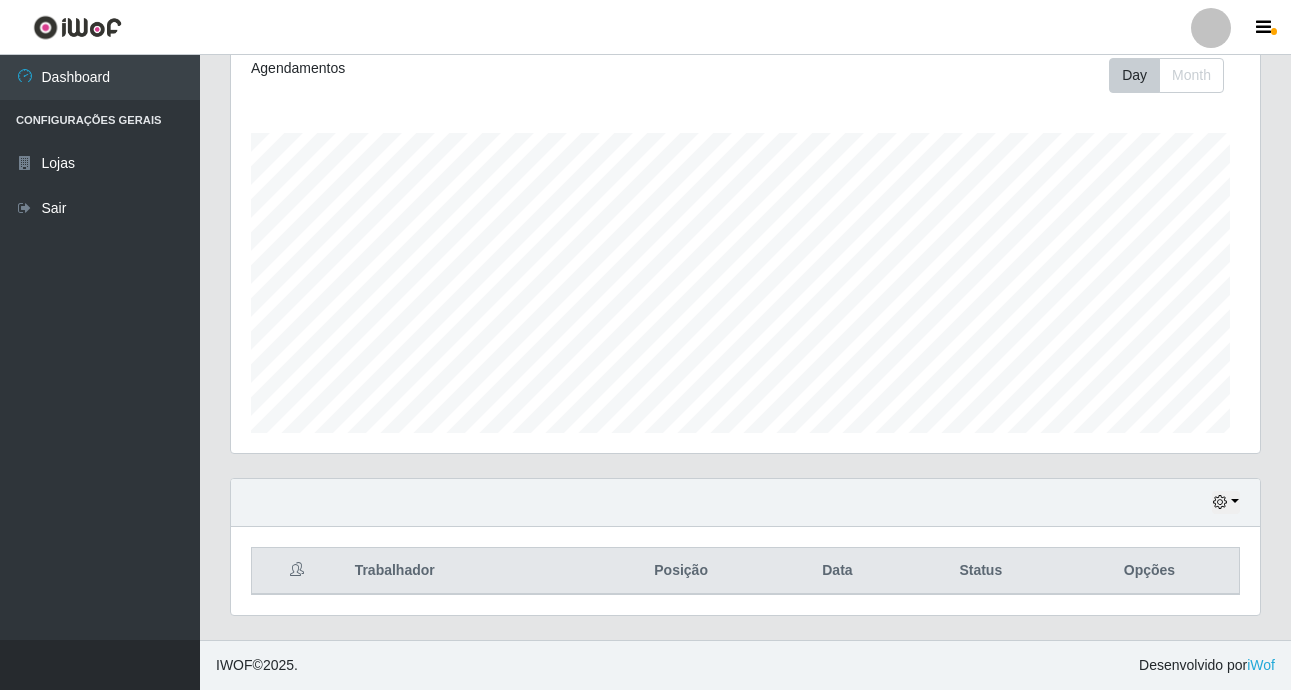 scroll, scrollTop: 999585, scrollLeft: 998971, axis: both 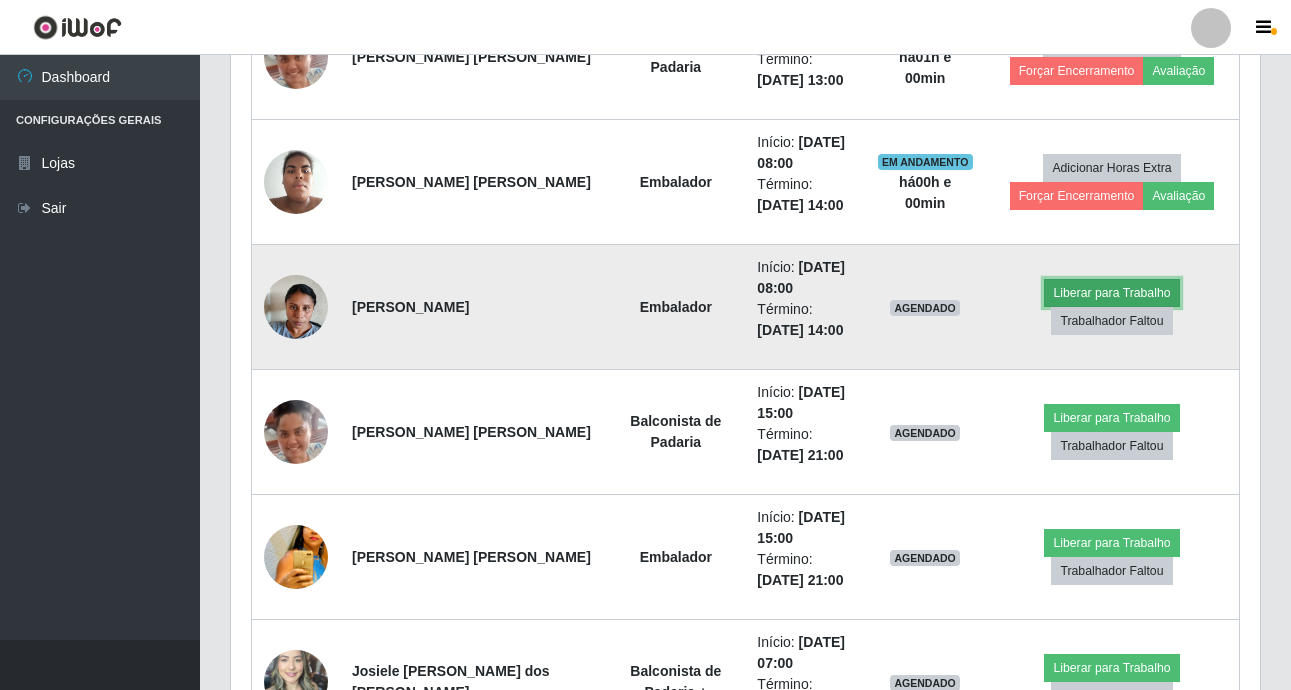 click on "Liberar para Trabalho" at bounding box center [1111, 293] 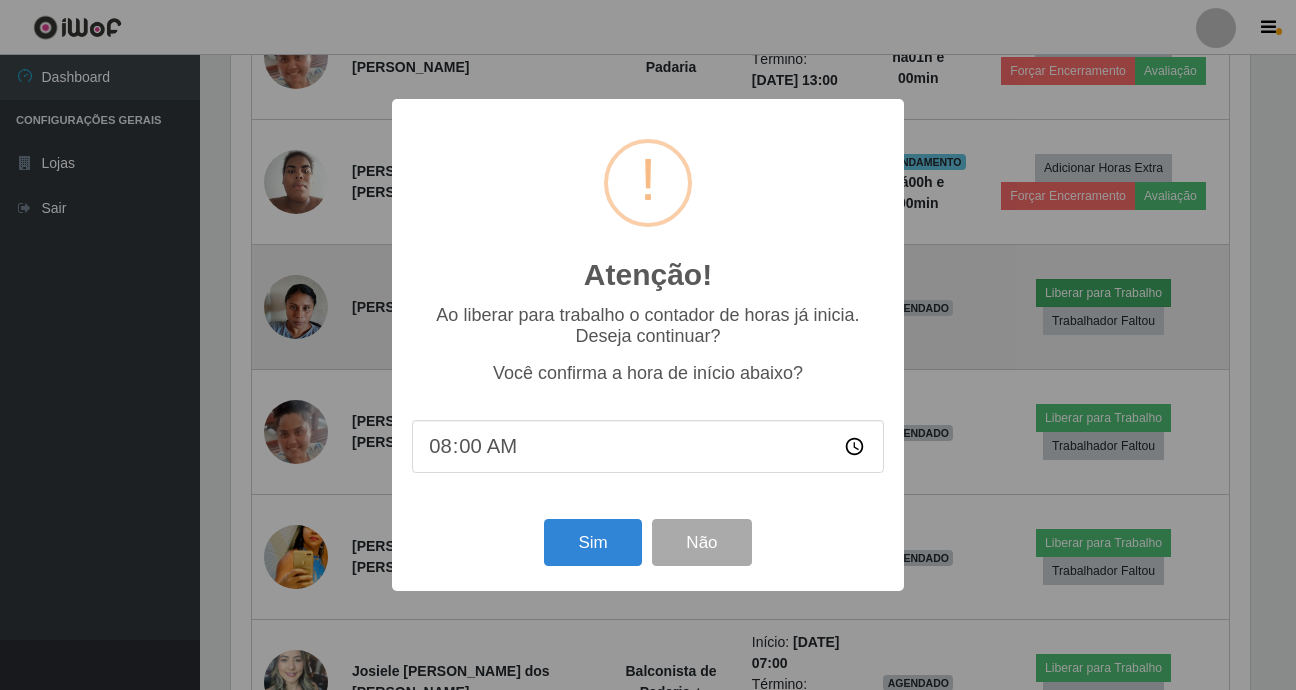 scroll, scrollTop: 999585, scrollLeft: 998981, axis: both 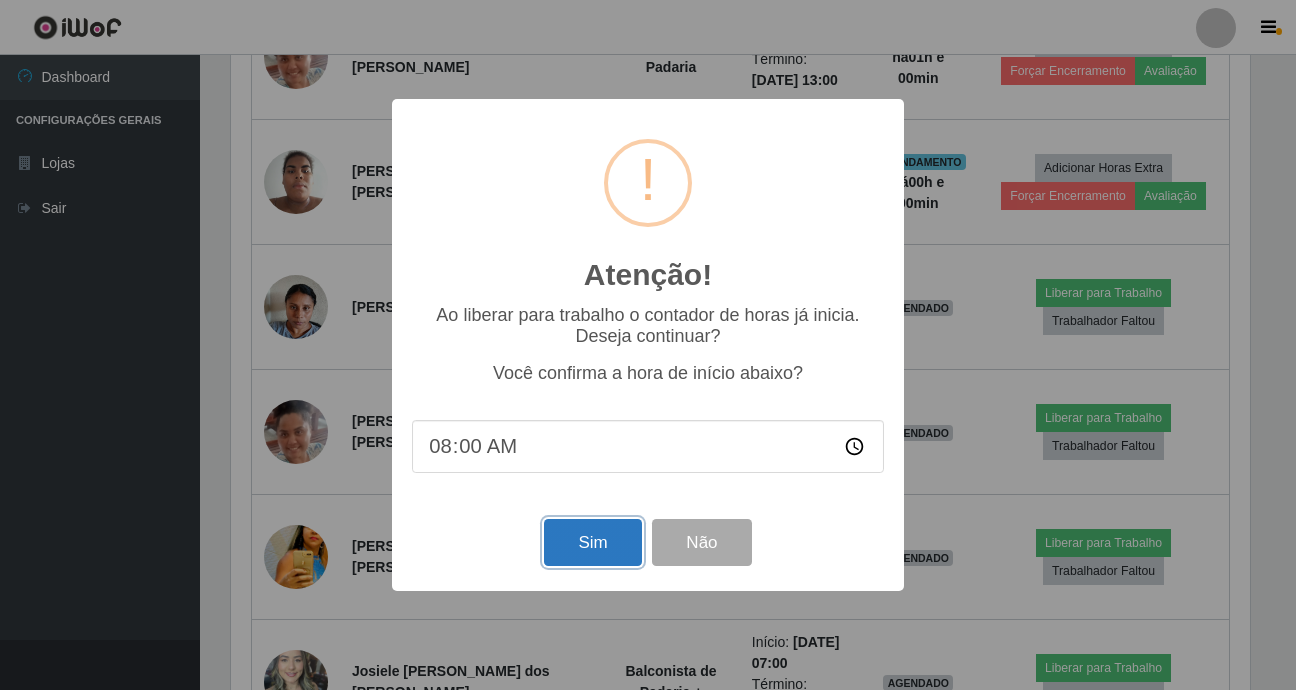 click on "Sim" at bounding box center (592, 542) 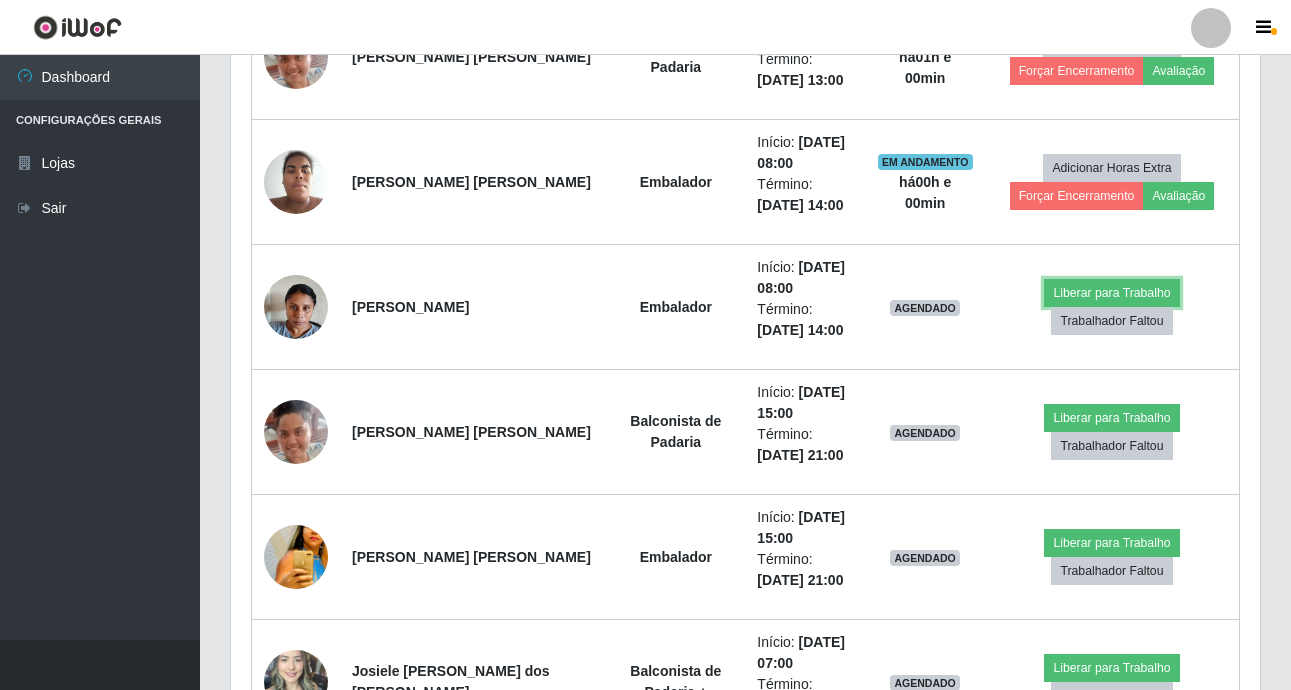 scroll, scrollTop: 999585, scrollLeft: 998971, axis: both 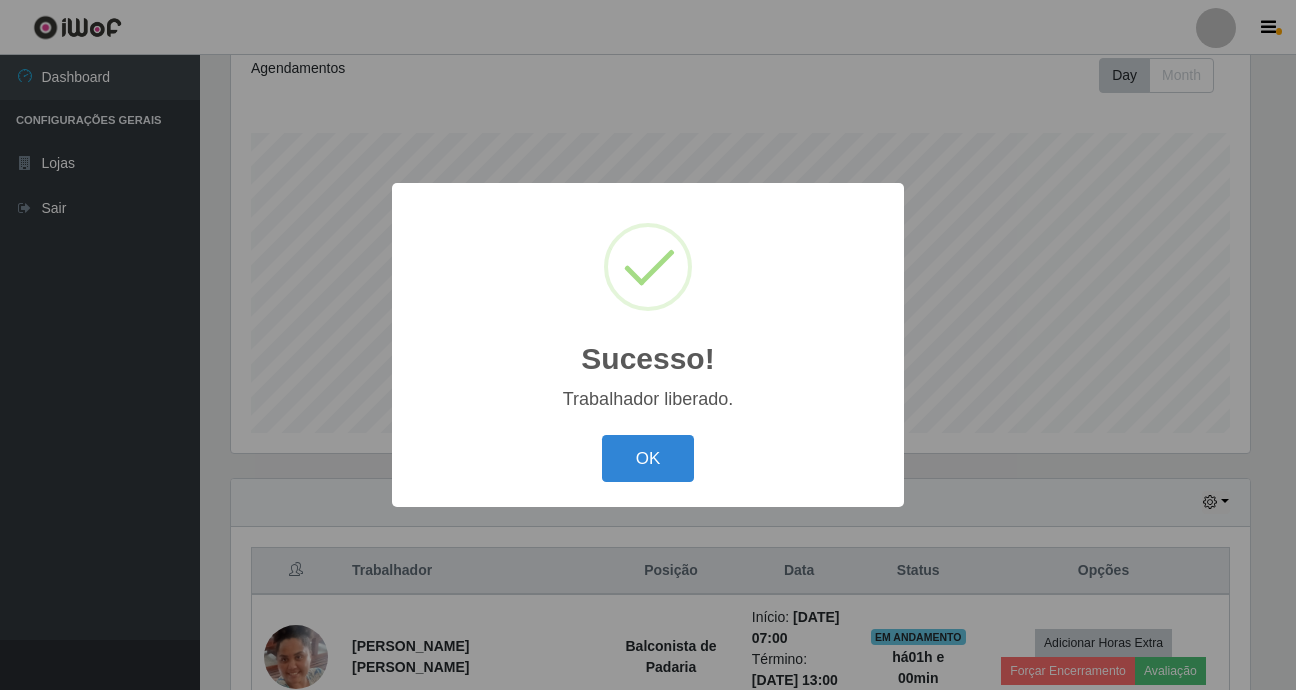 type 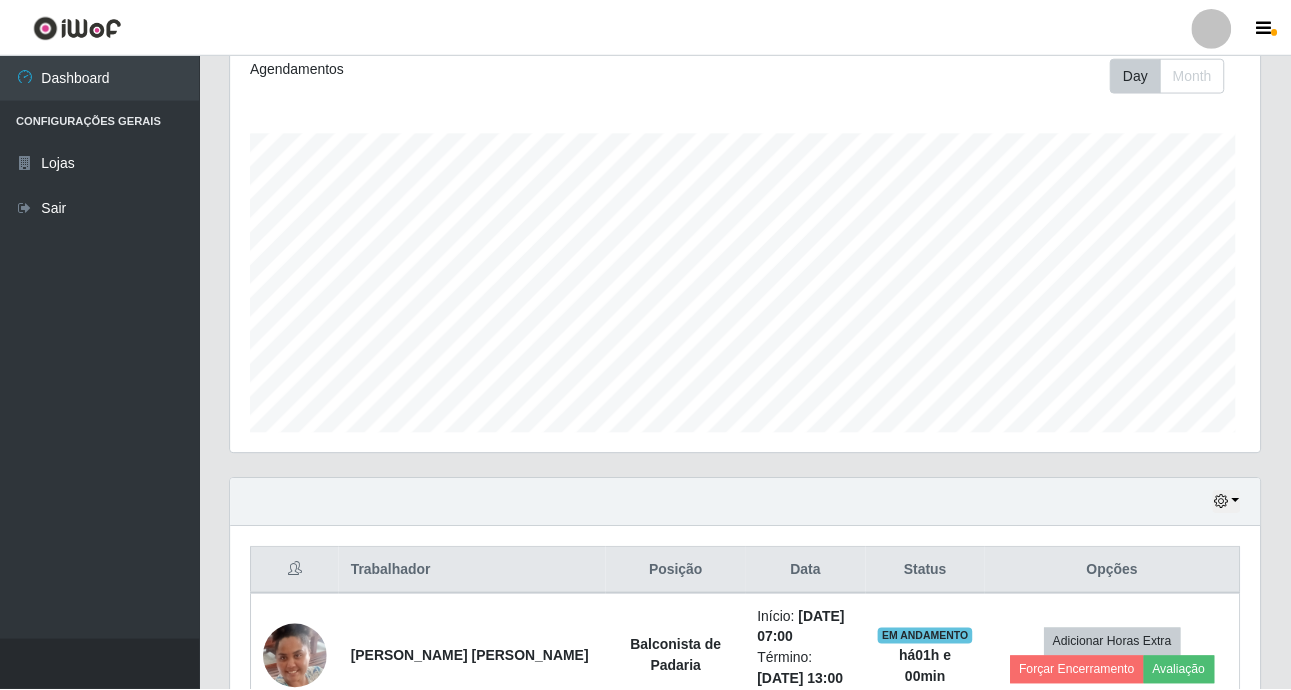scroll, scrollTop: 999585, scrollLeft: 998971, axis: both 